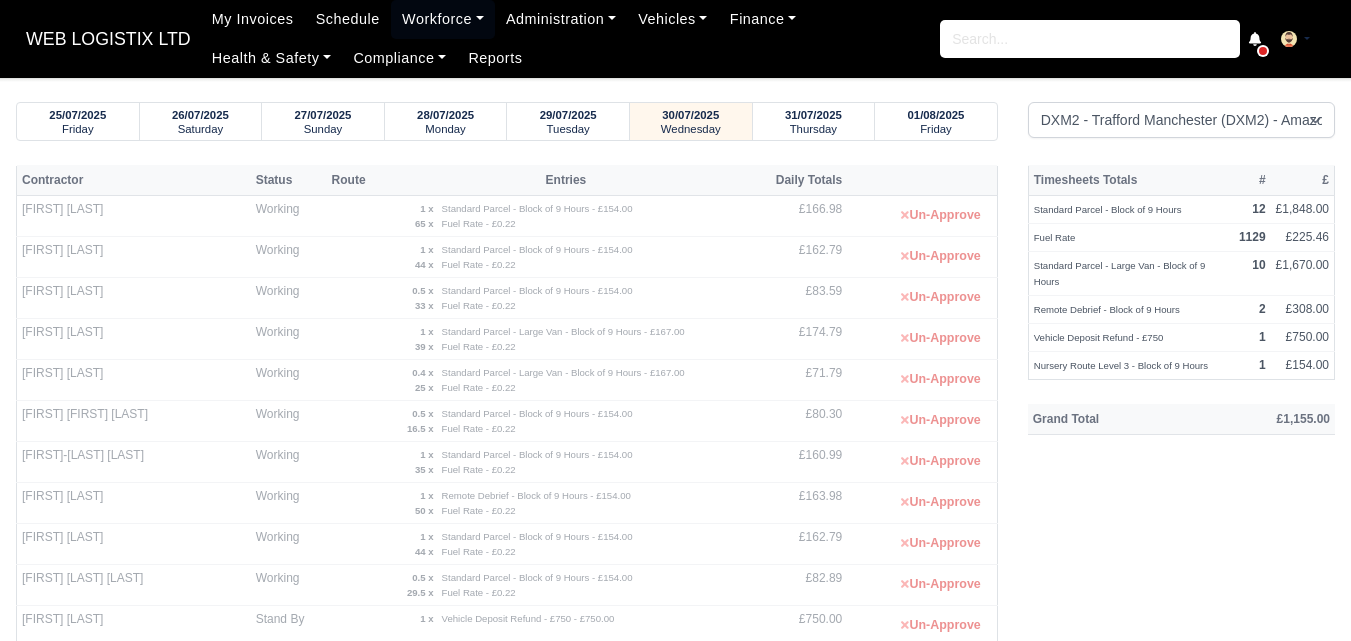 select on "1" 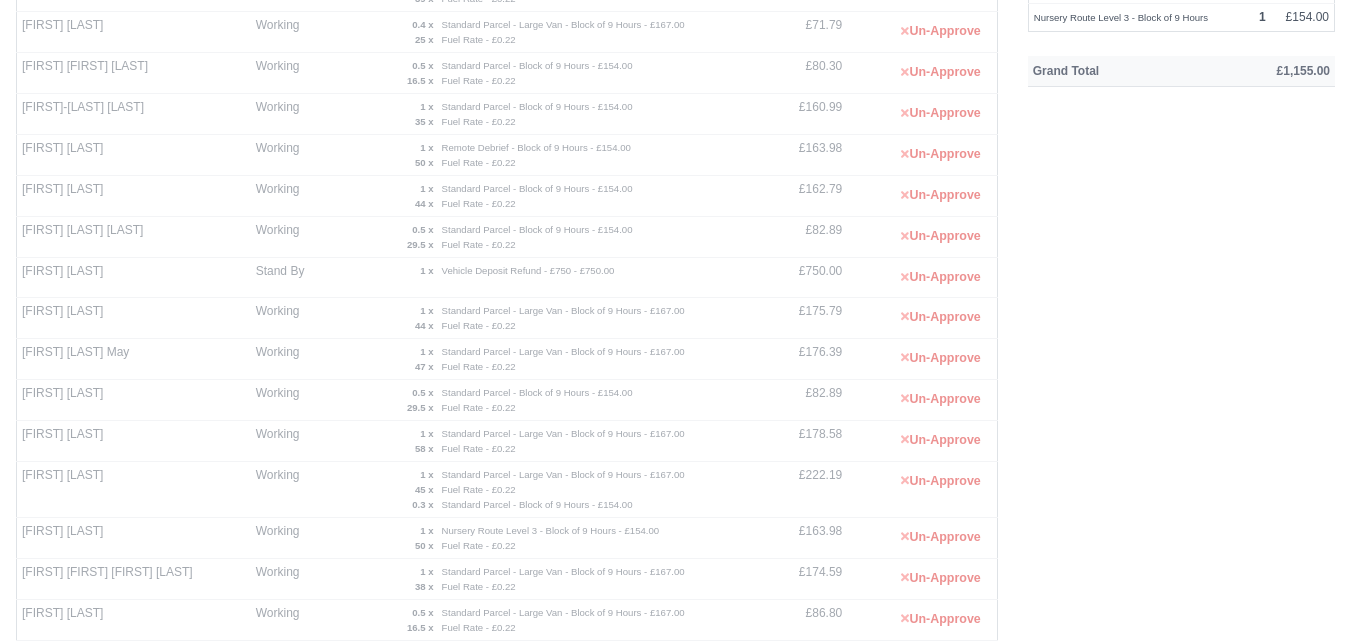 scroll, scrollTop: 348, scrollLeft: 0, axis: vertical 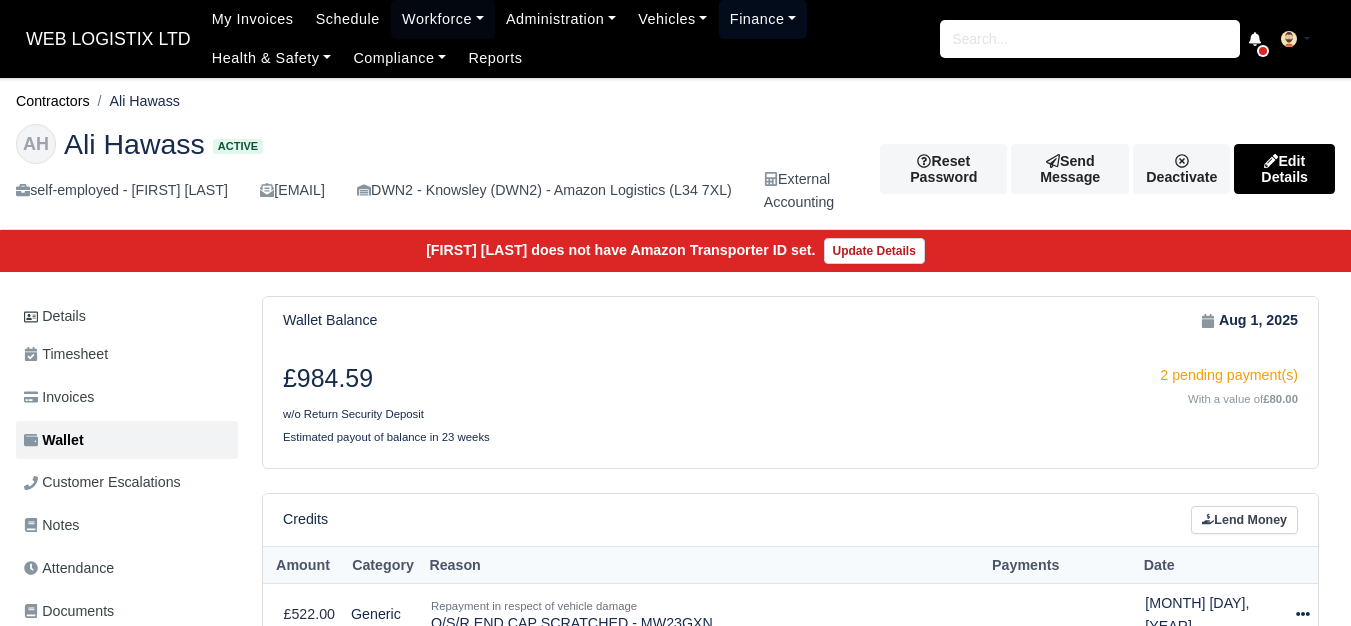click on "Finance" at bounding box center [763, 19] 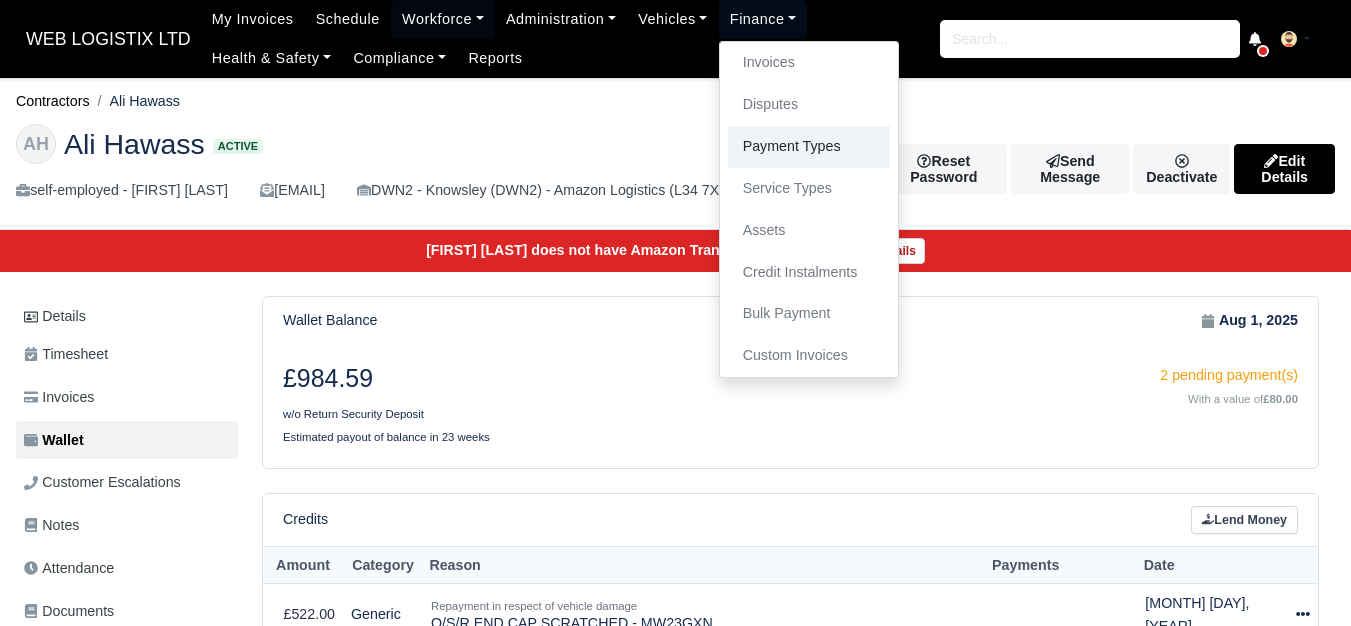 click on "Payment Types" at bounding box center [809, 147] 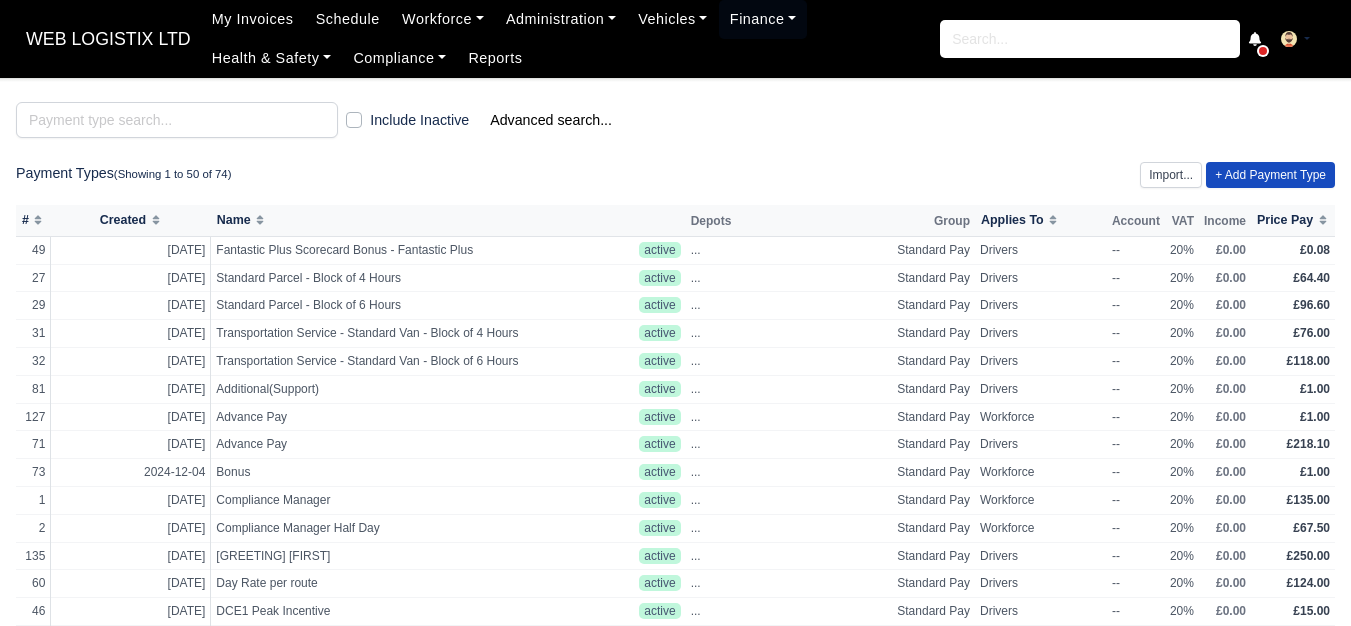 scroll, scrollTop: 0, scrollLeft: 0, axis: both 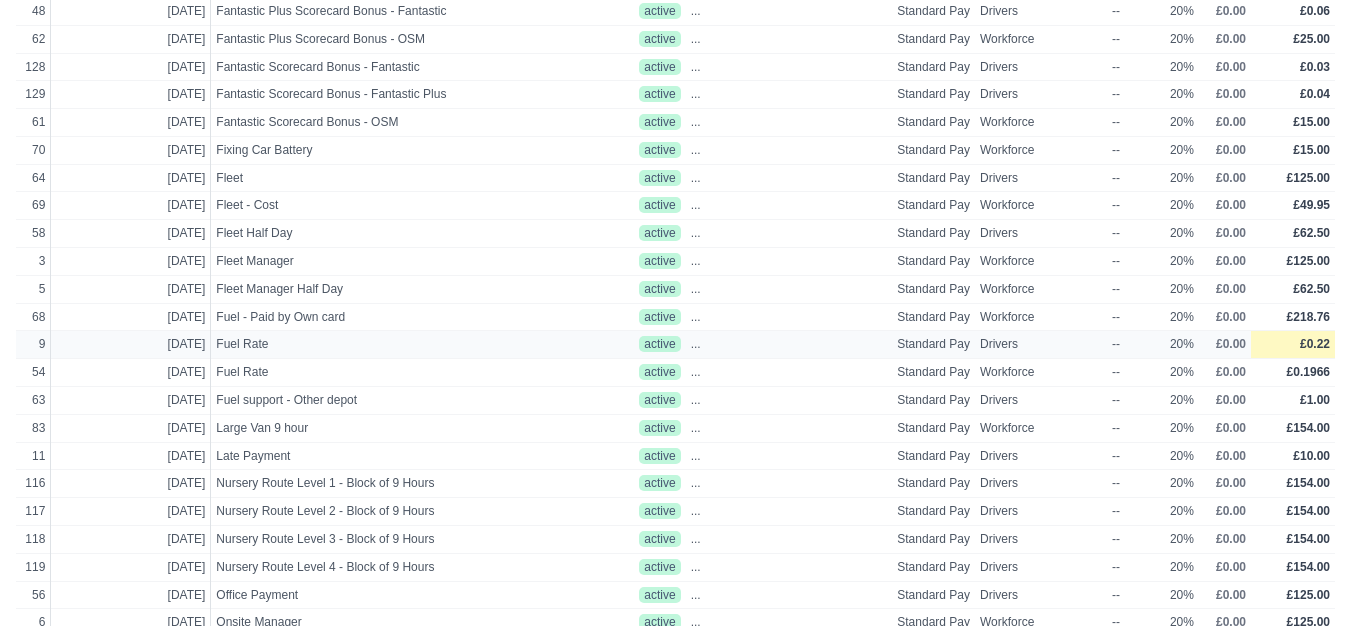 click on "£0.22" at bounding box center [1293, 345] 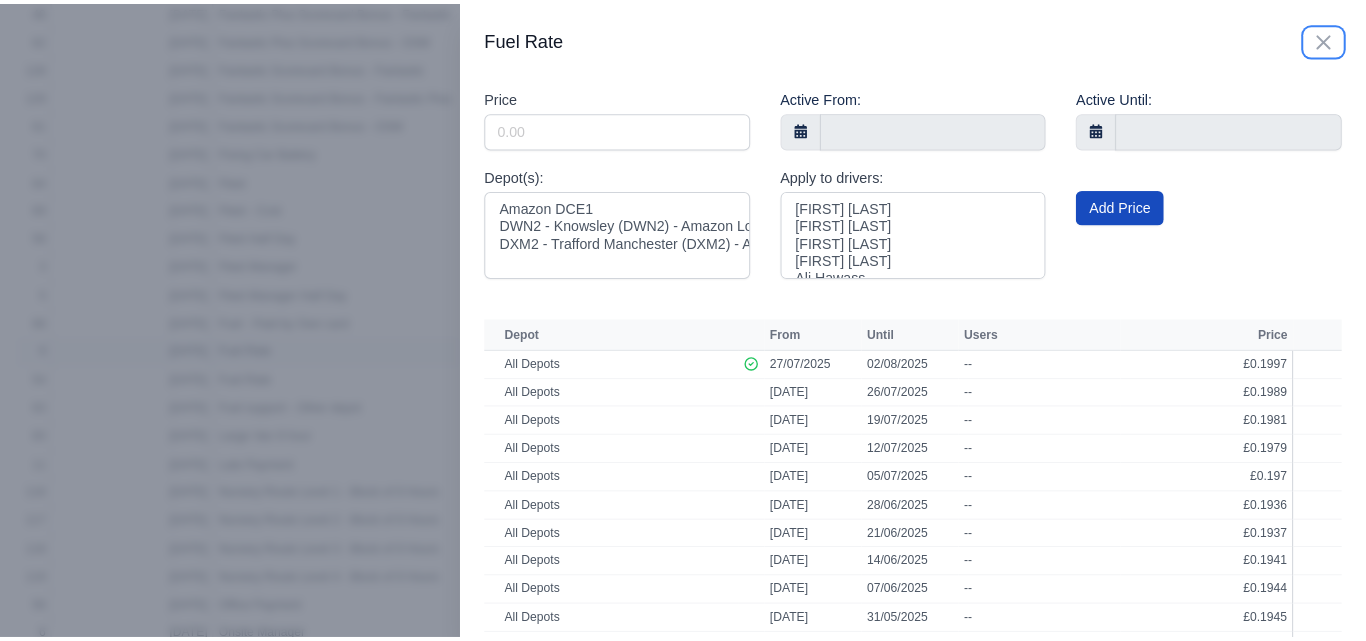 scroll, scrollTop: 767, scrollLeft: 64, axis: both 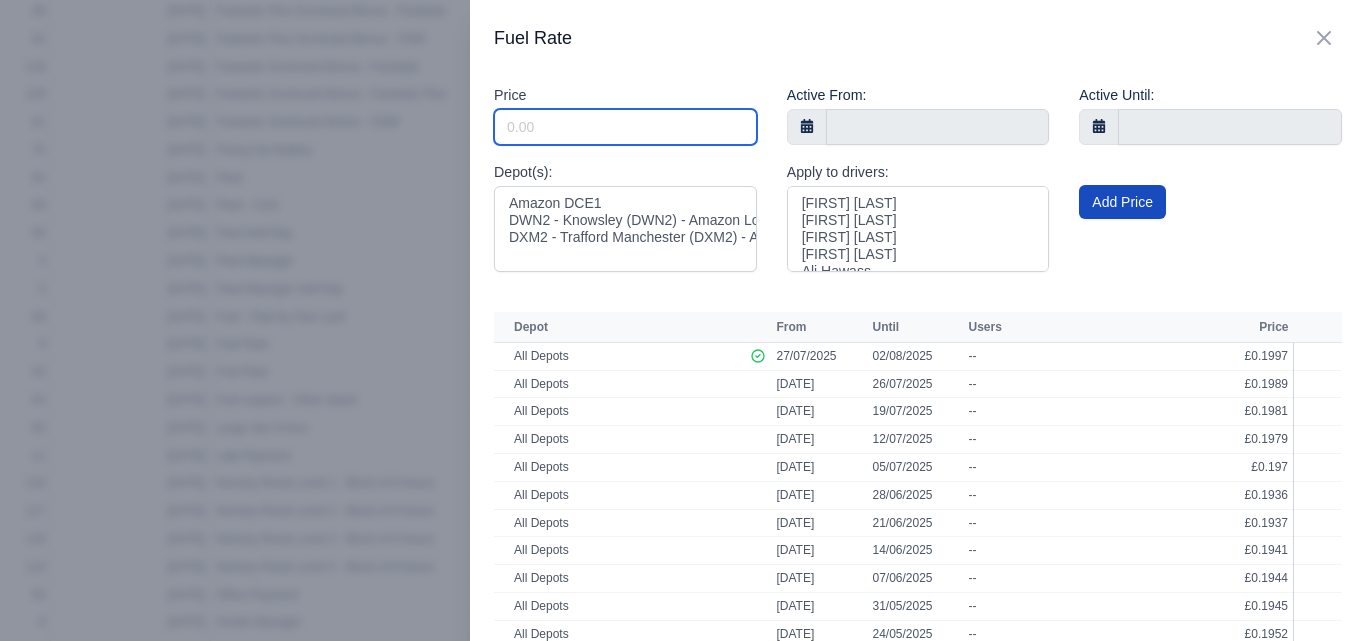 click on "Include Inactive" at bounding box center [625, 127] 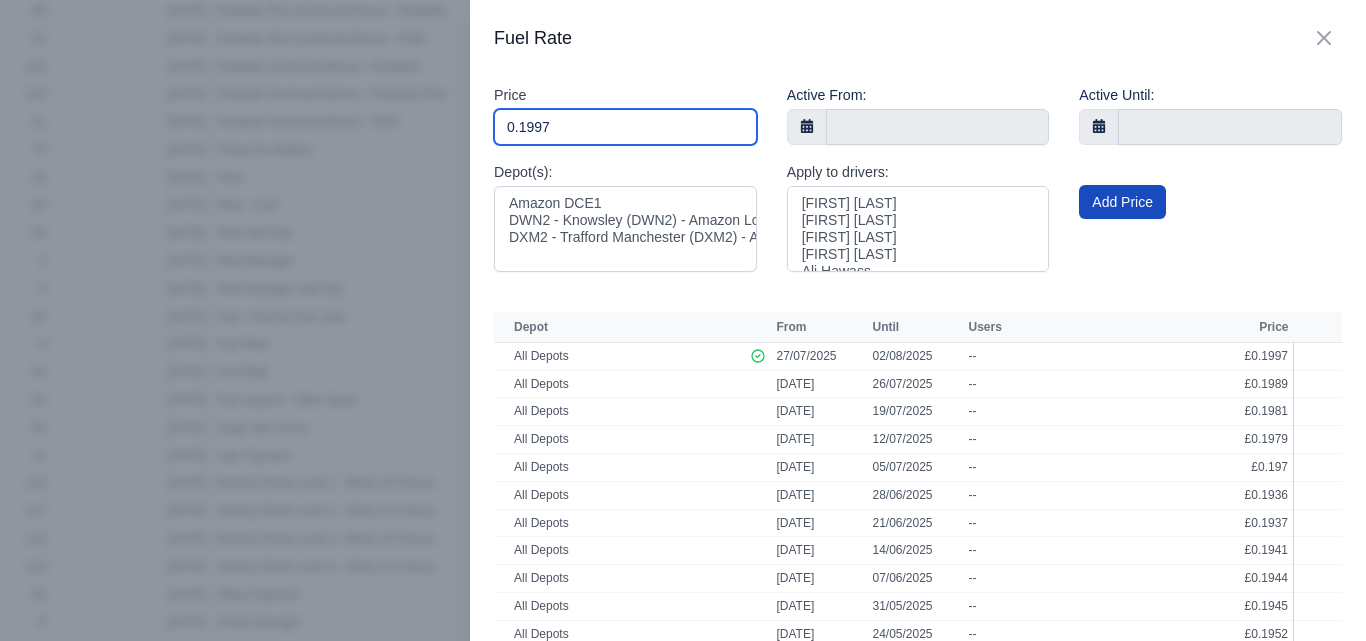 type on "0.1997" 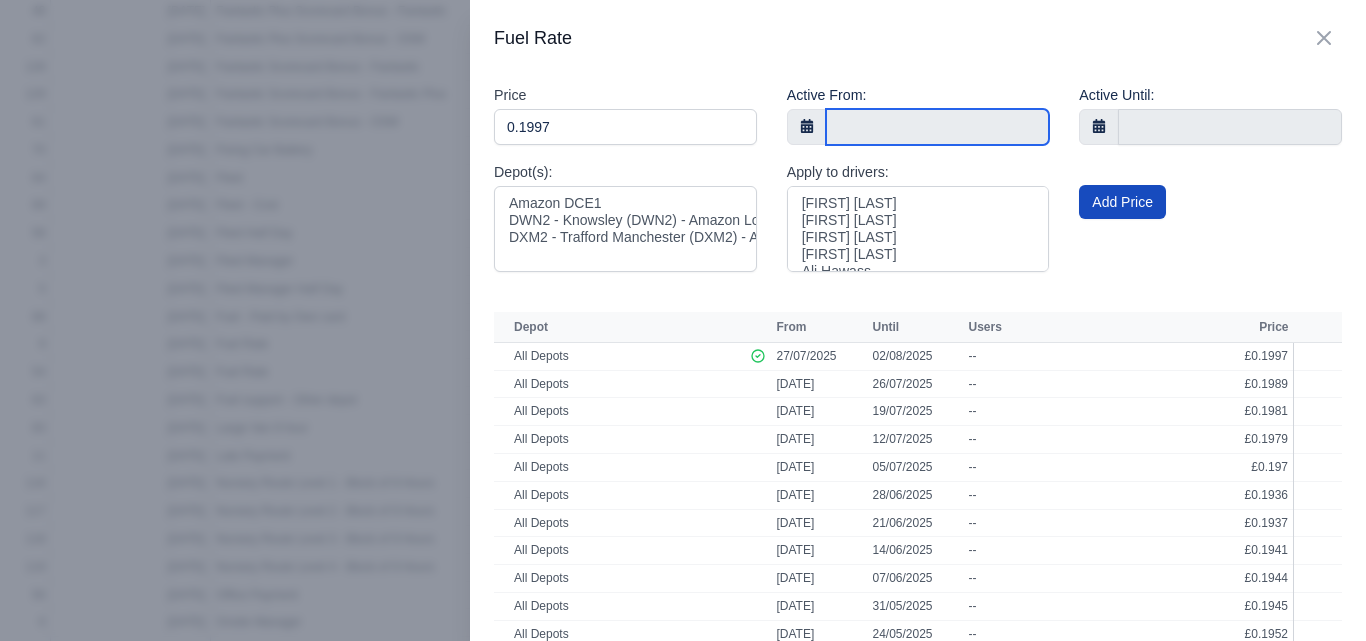 click at bounding box center [938, 127] 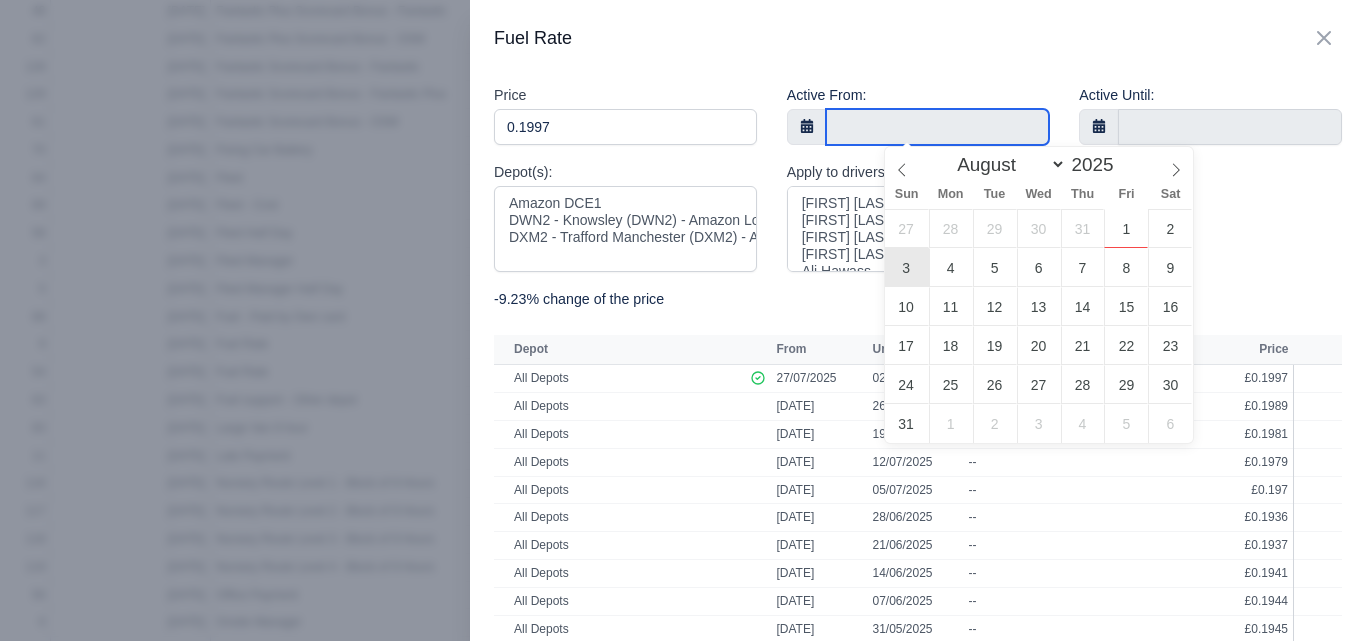 type on "3 August 2025" 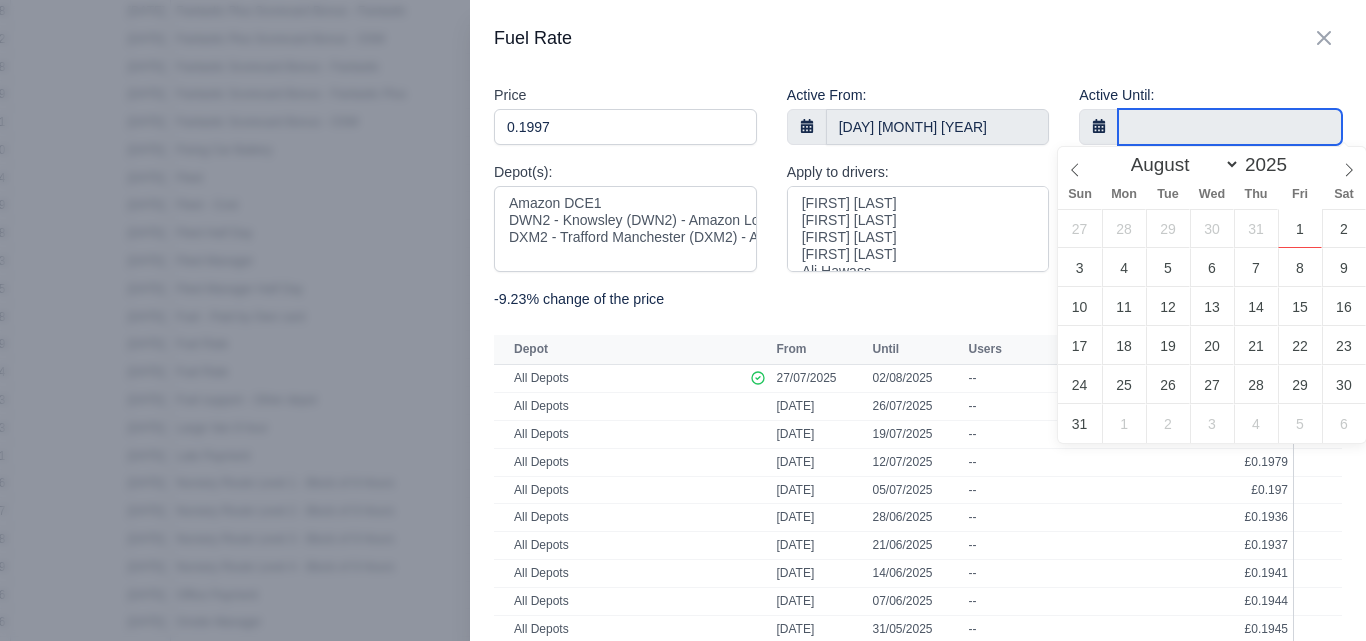 click at bounding box center (1230, 127) 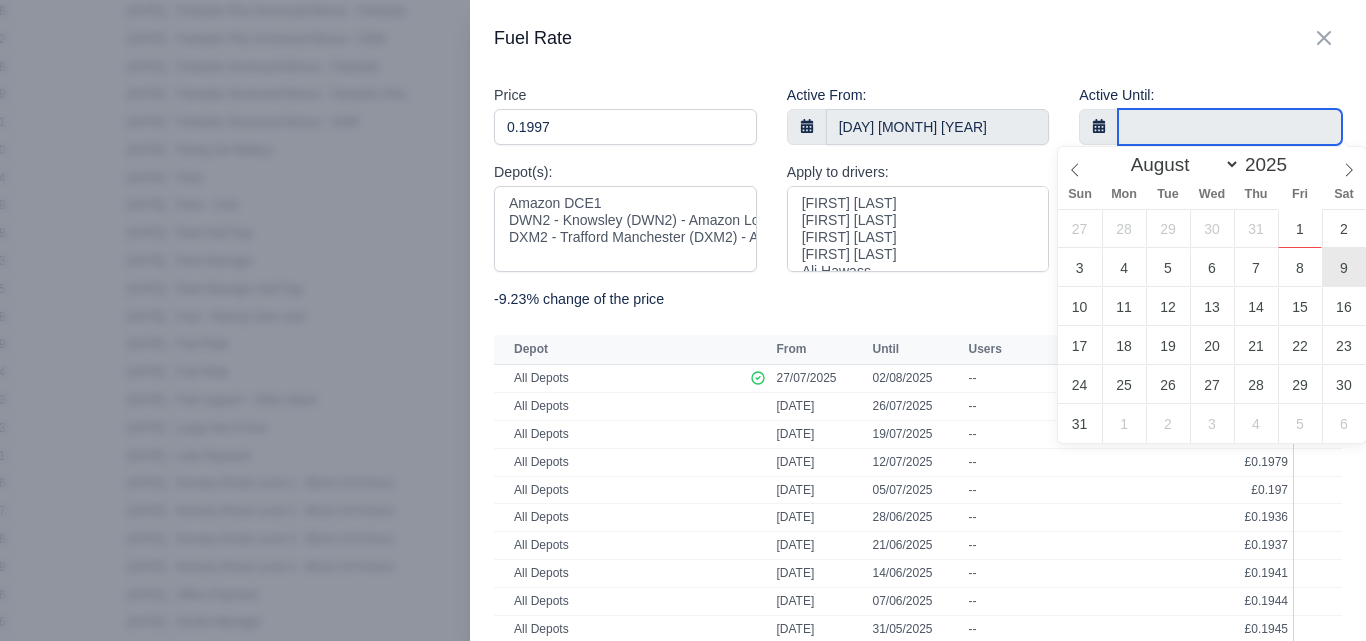 type on "9 August 2025" 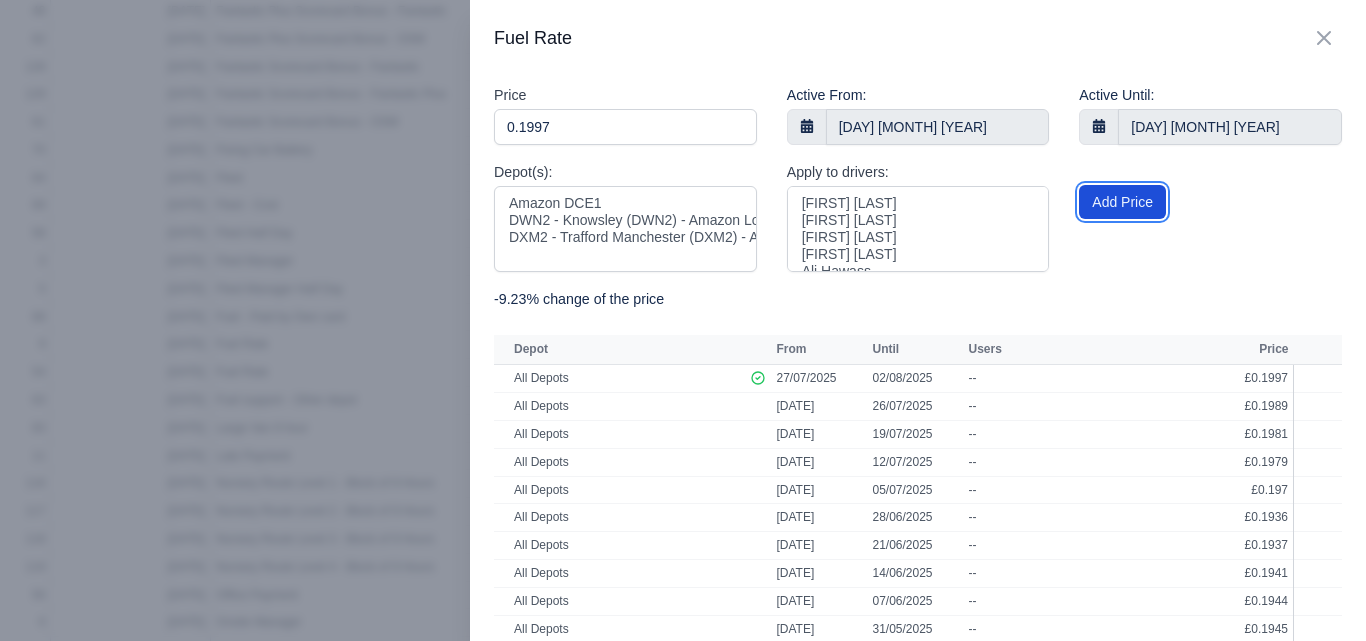 click on "Add Price" at bounding box center [1122, 202] 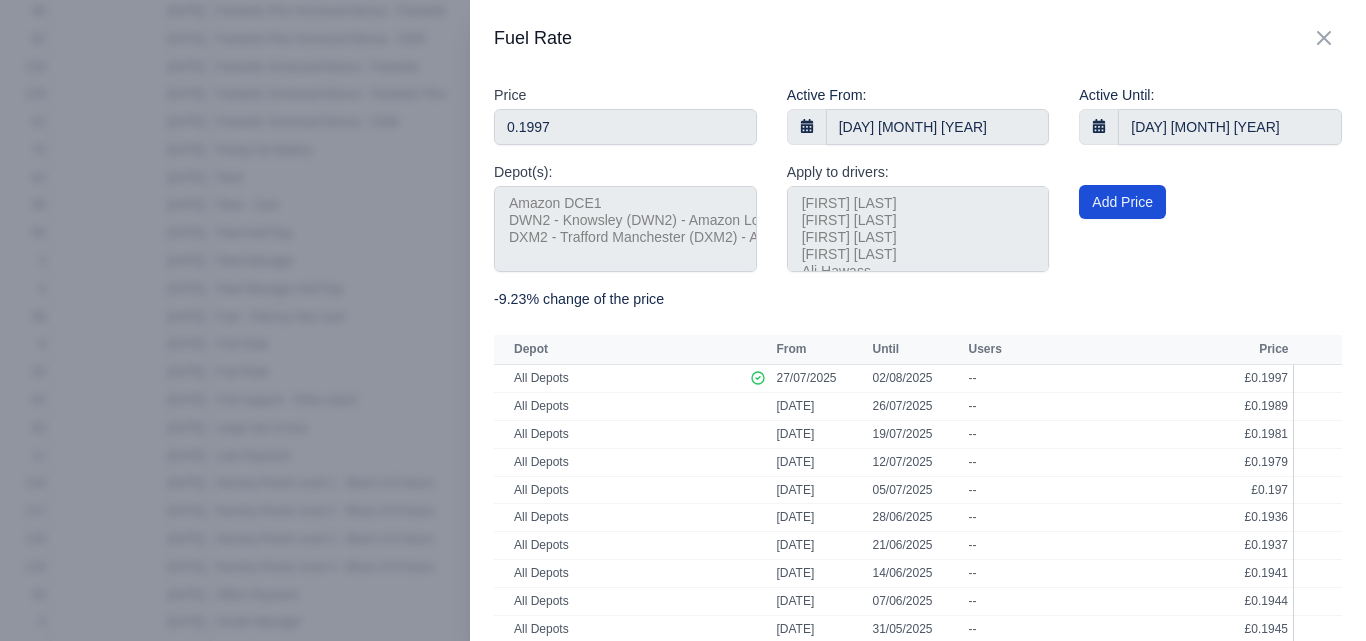 type 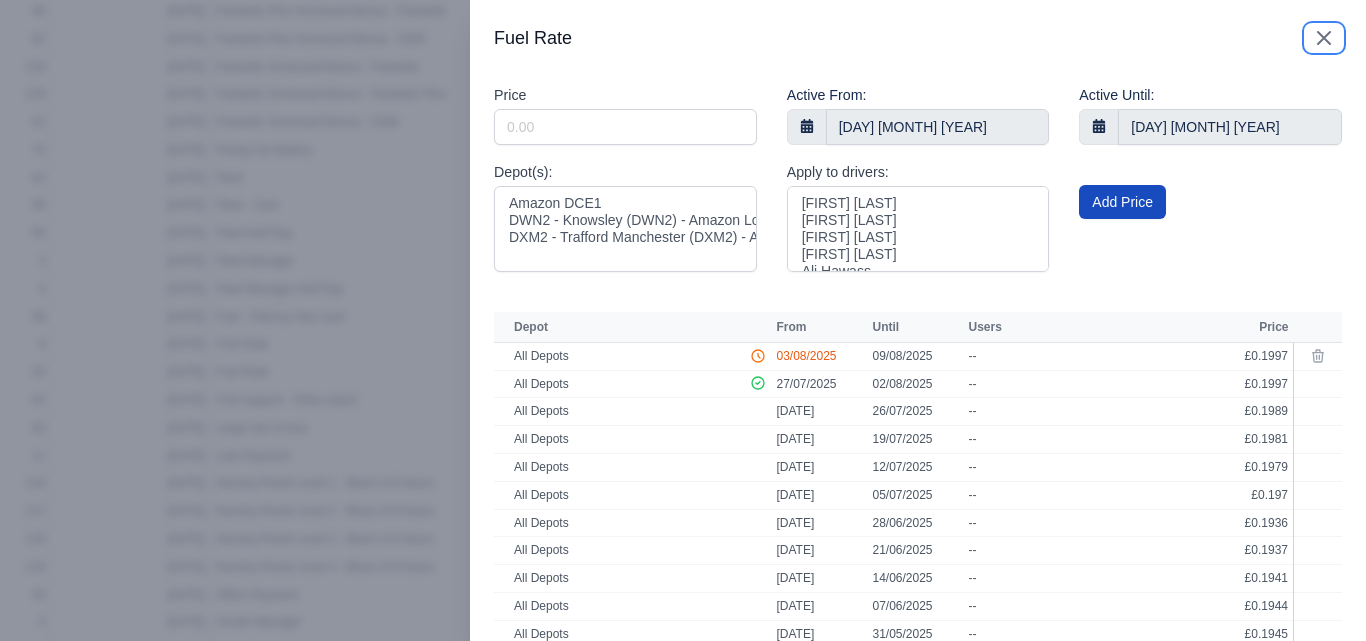 click 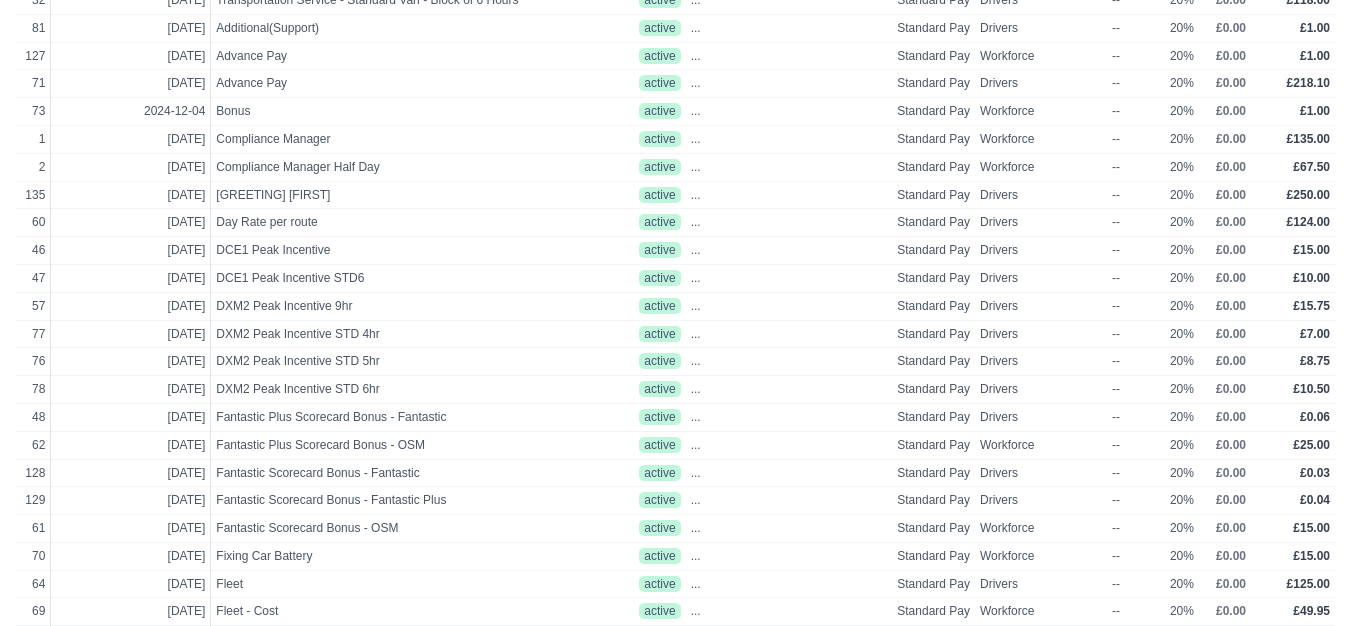scroll, scrollTop: 0, scrollLeft: 64, axis: horizontal 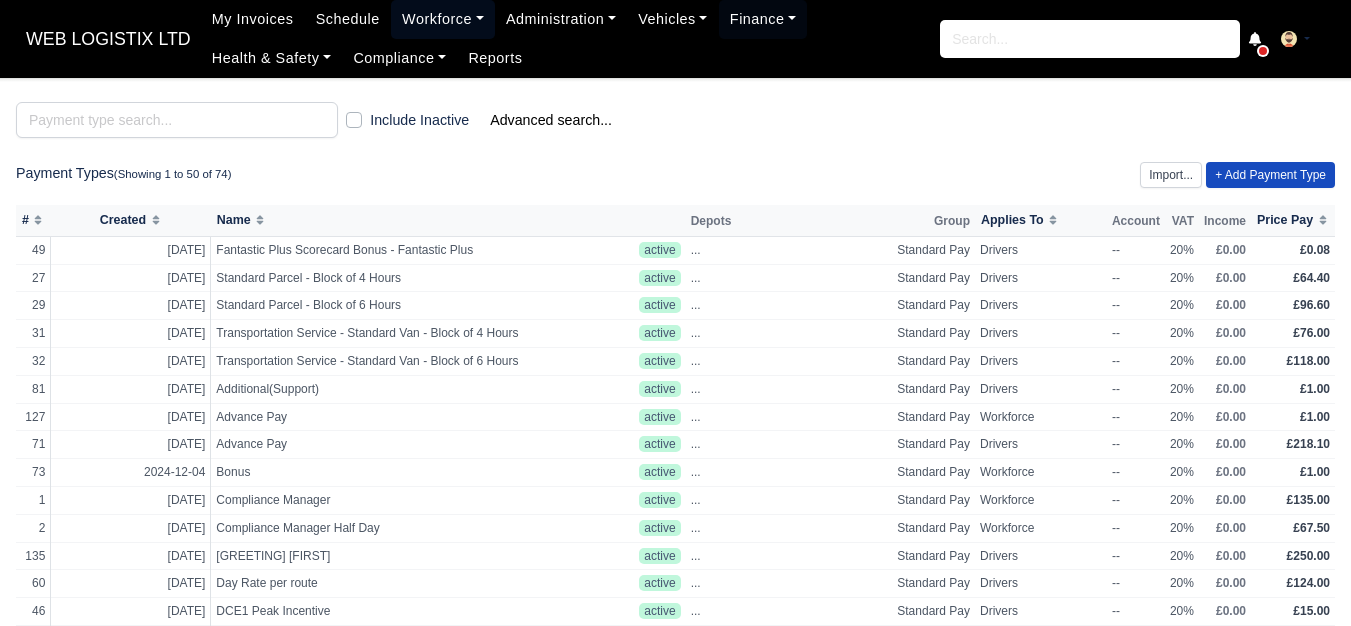 drag, startPoint x: 369, startPoint y: 24, endPoint x: 364, endPoint y: 50, distance: 26.476404 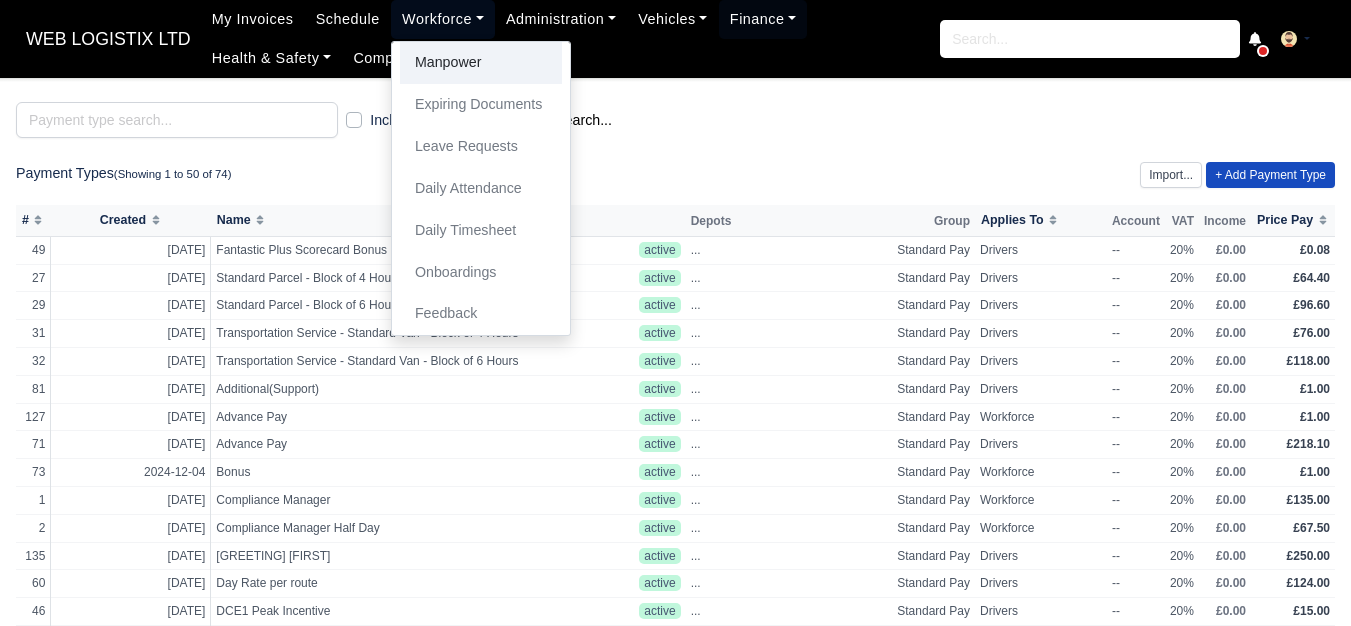 click on "Manpower" at bounding box center (481, 63) 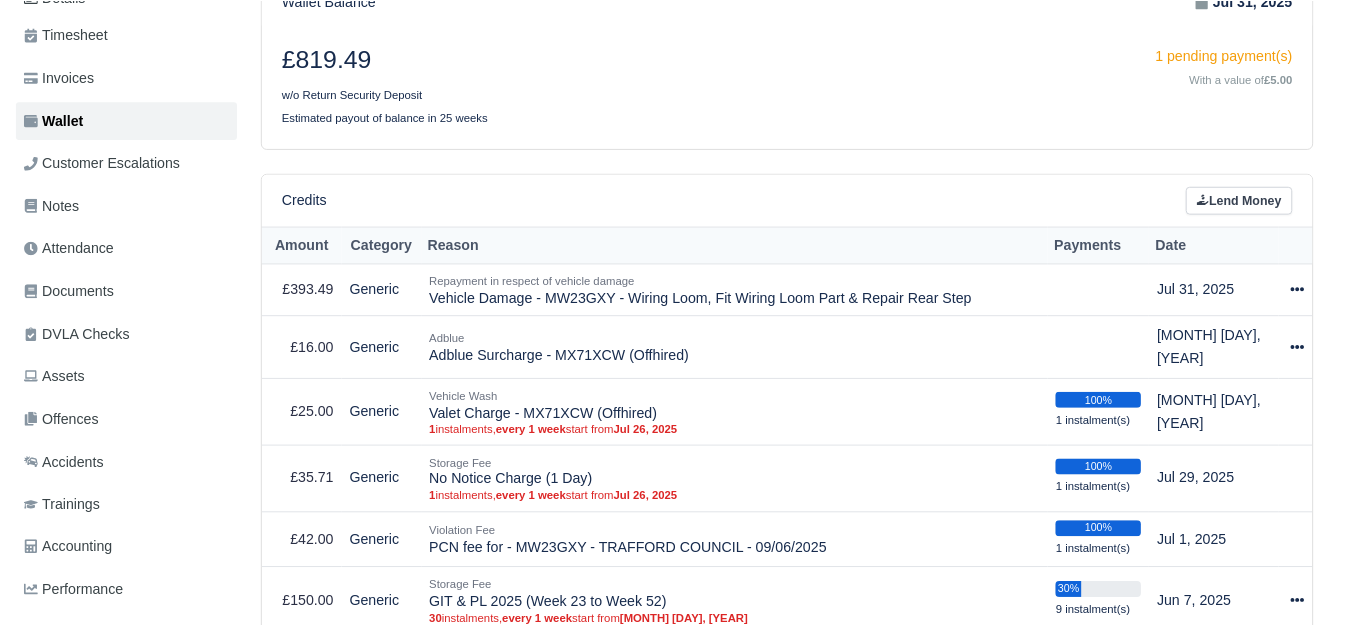 scroll, scrollTop: 319, scrollLeft: 0, axis: vertical 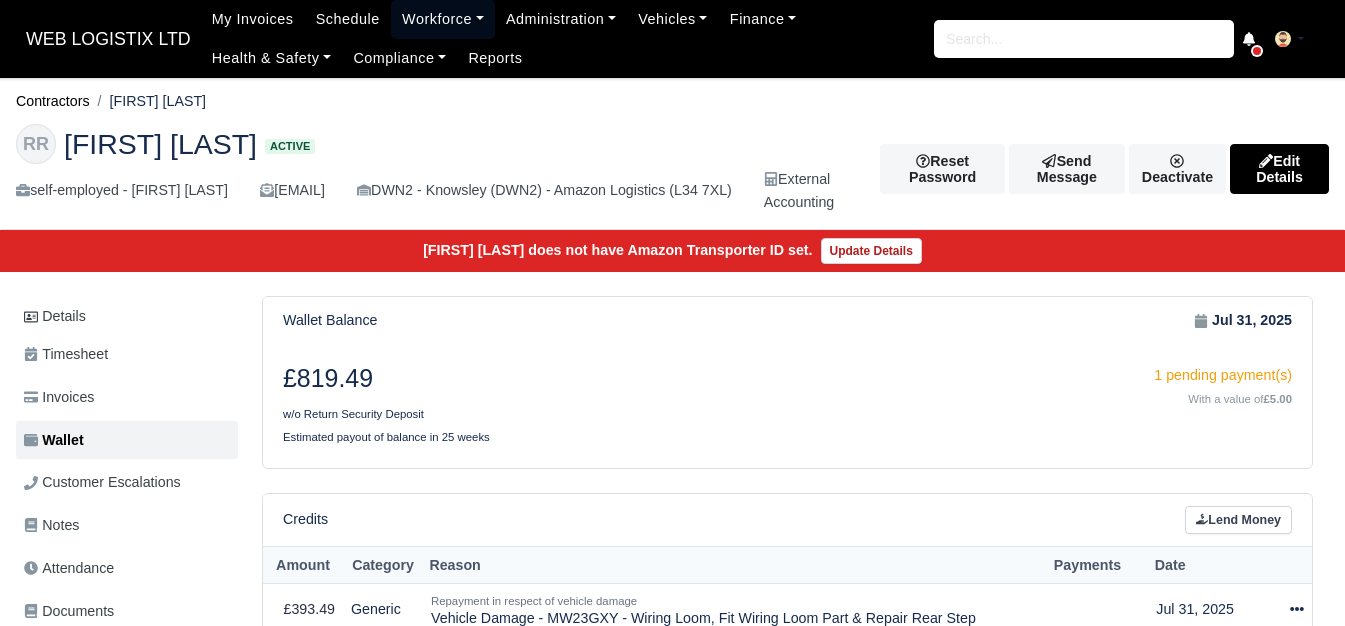 click on "Workforce" at bounding box center (443, 19) 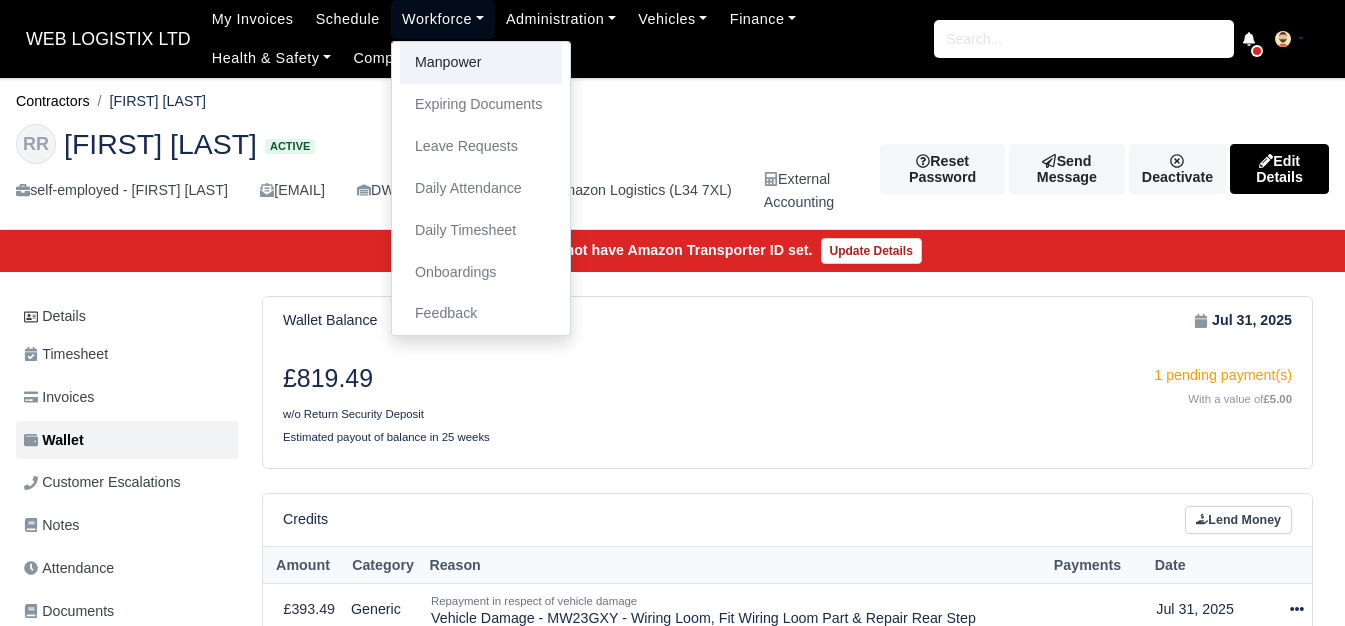 click on "Manpower" at bounding box center (481, 63) 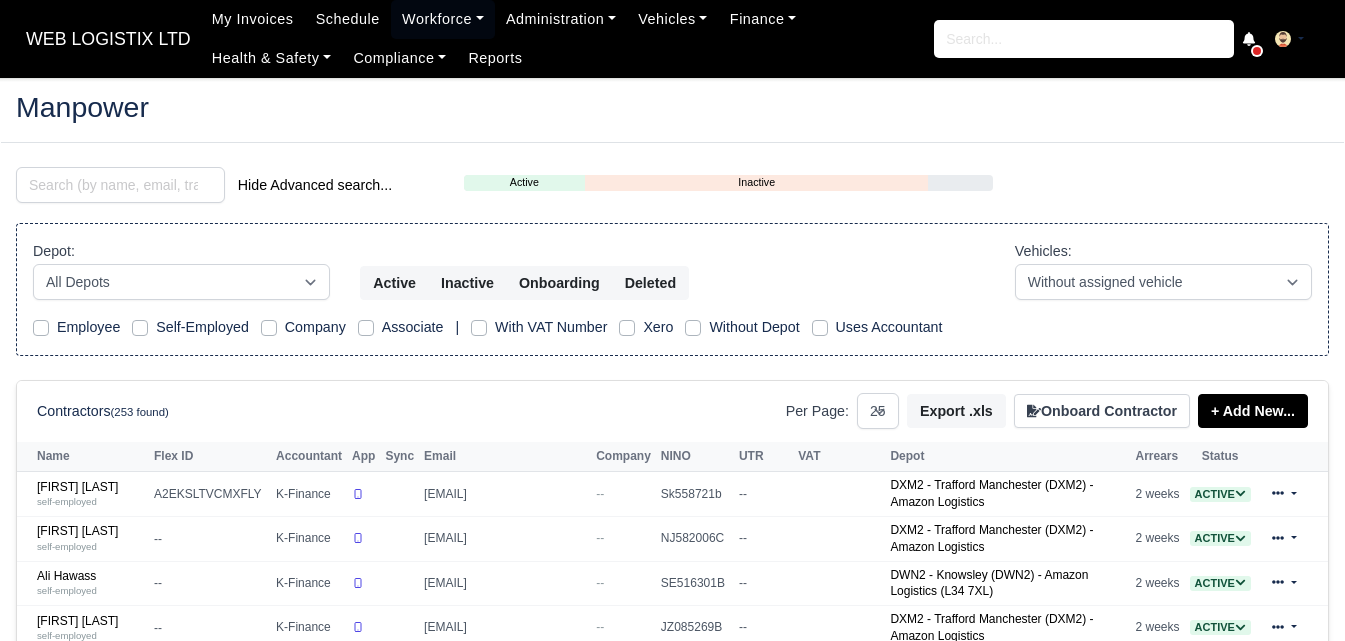 select on "25" 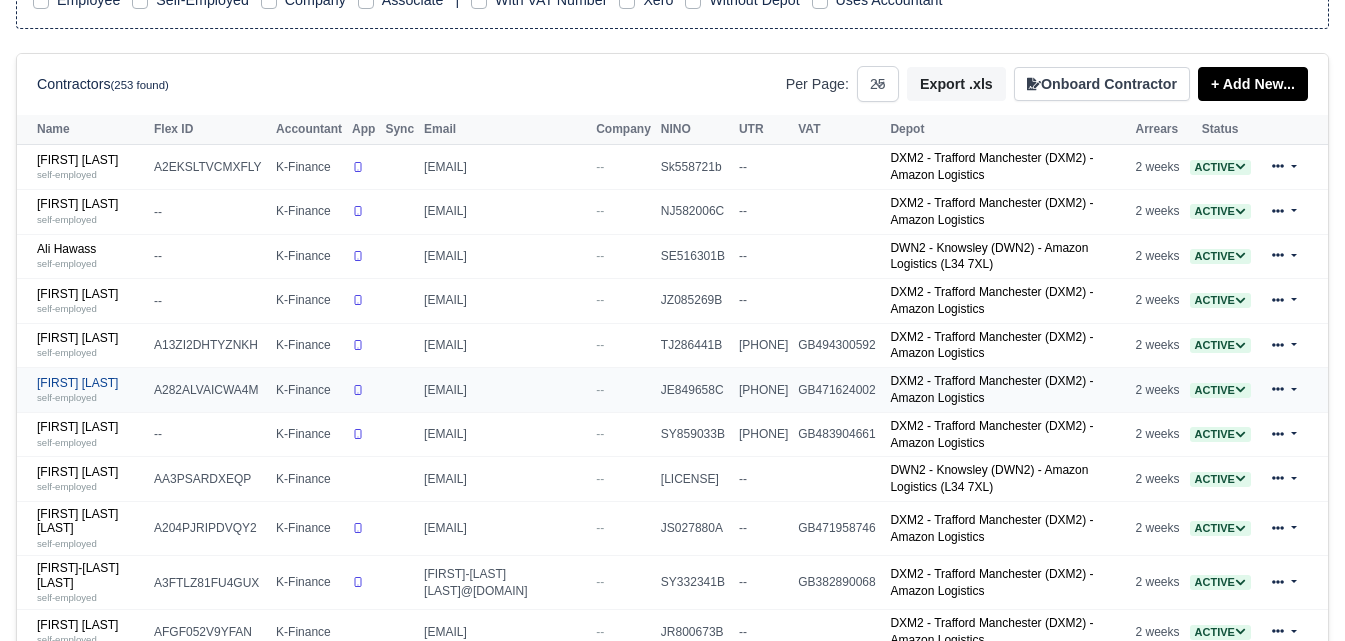 scroll, scrollTop: 327, scrollLeft: 0, axis: vertical 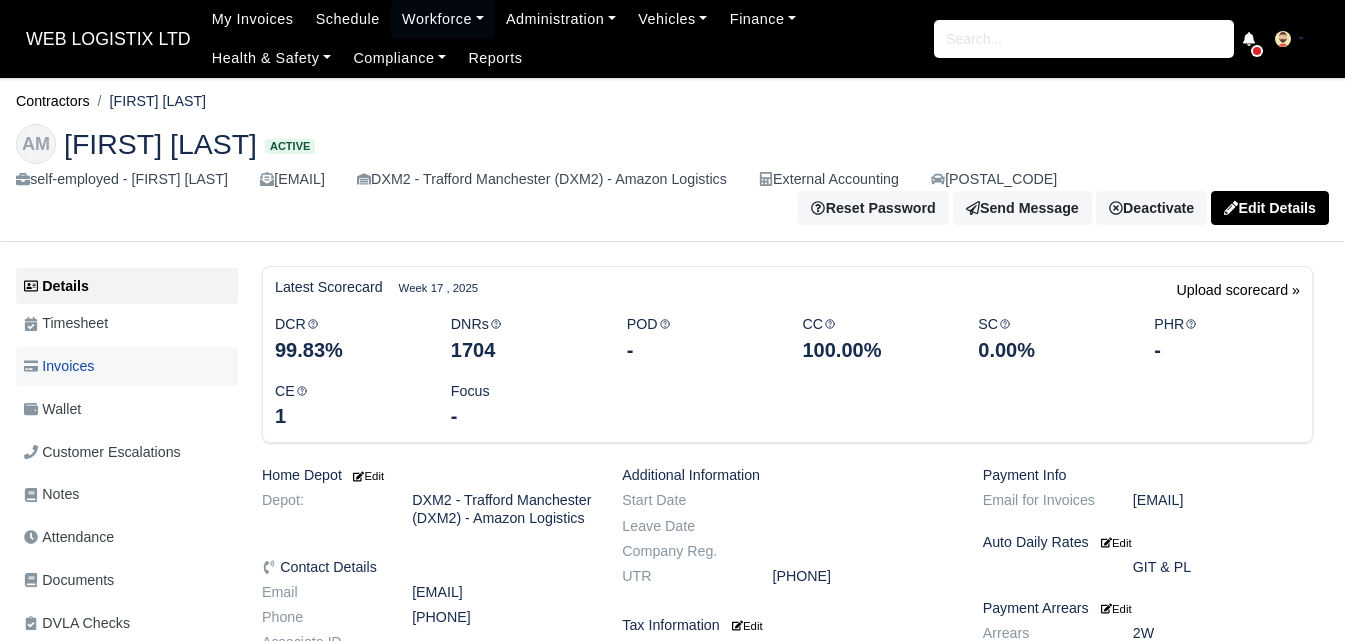 click on "Invoices" at bounding box center [127, 366] 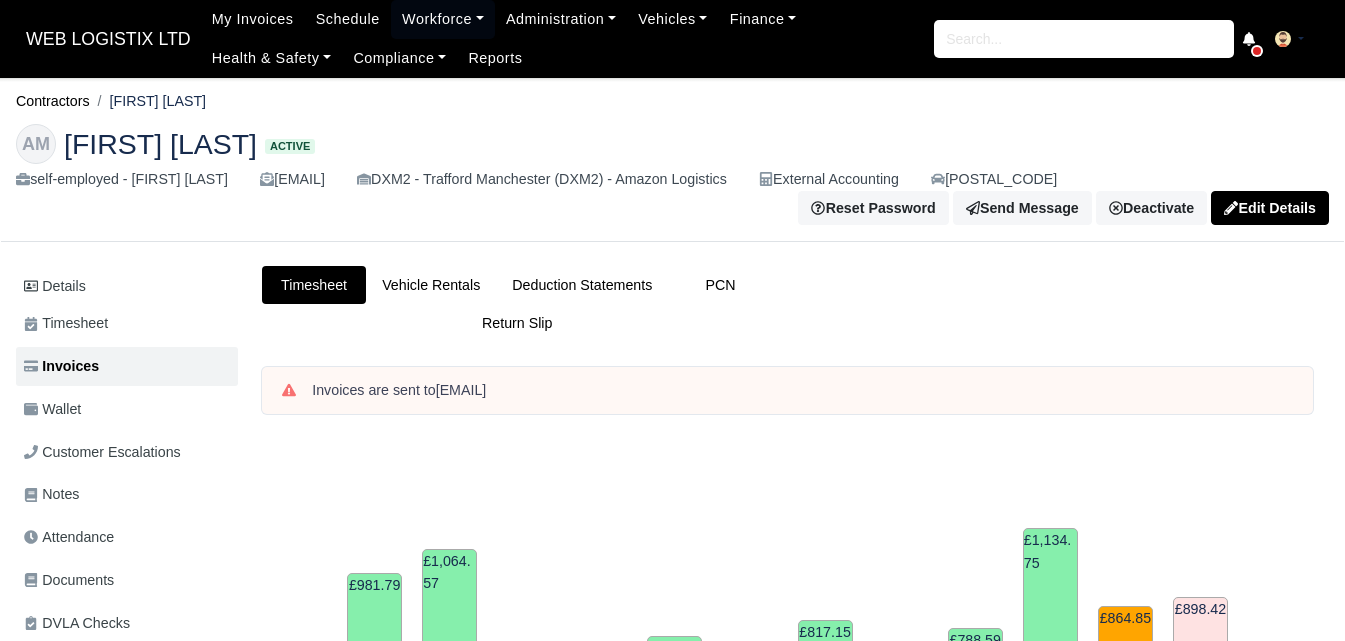 scroll, scrollTop: 0, scrollLeft: 0, axis: both 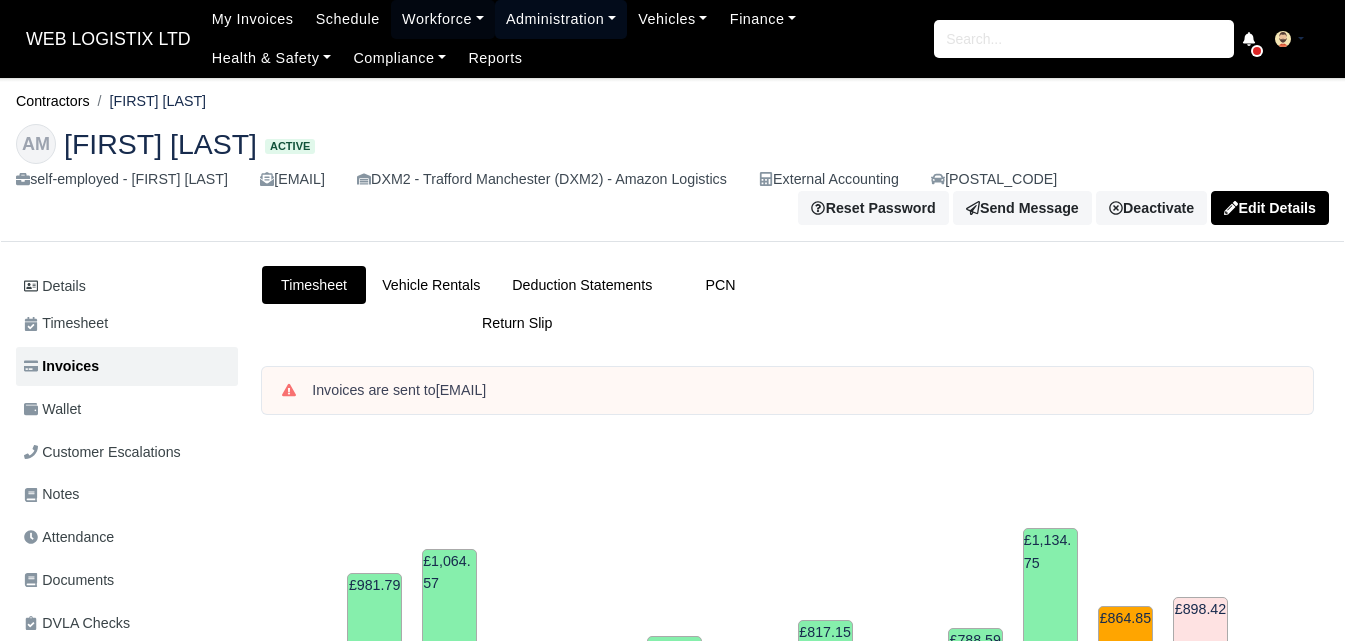 click on "Administration" at bounding box center [561, 19] 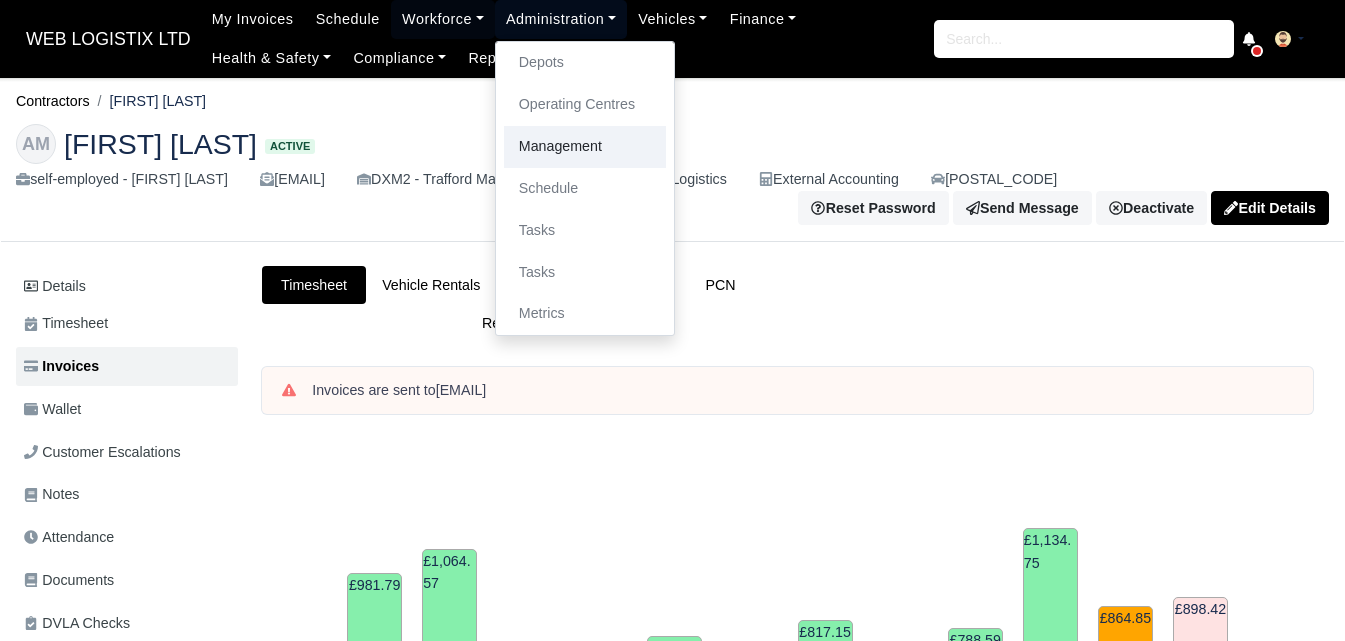 click on "Management" at bounding box center (585, 147) 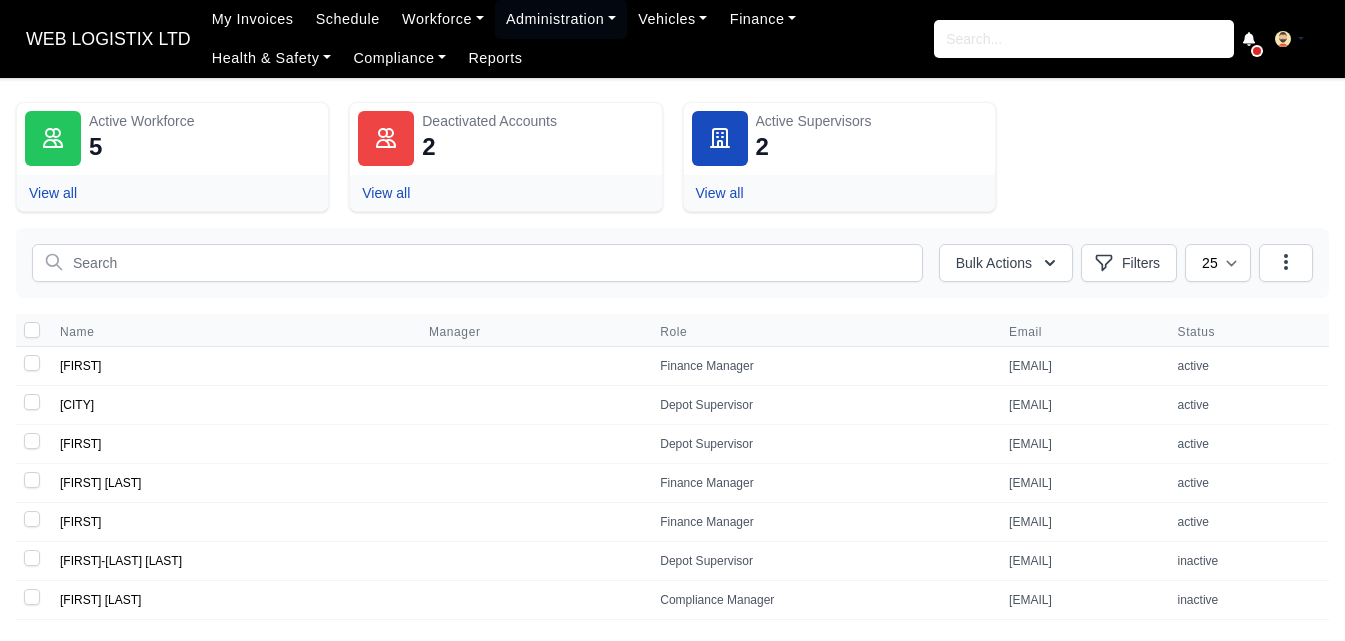 scroll, scrollTop: 0, scrollLeft: 0, axis: both 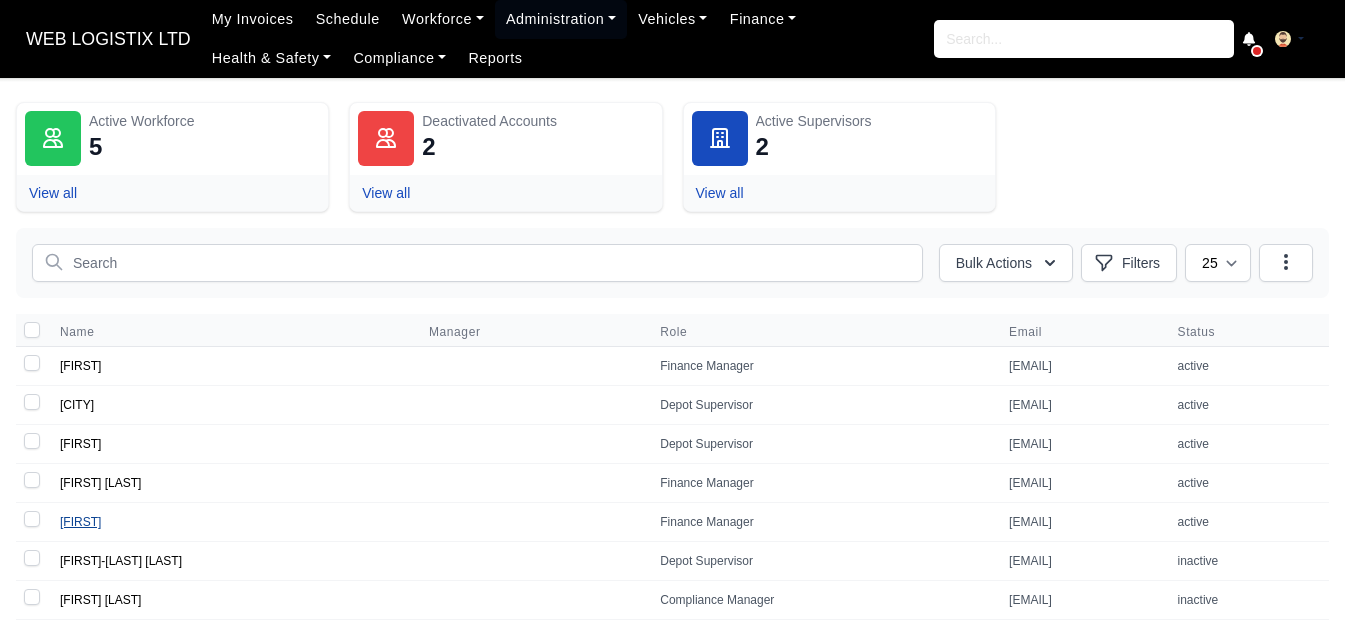 click on "Zarrar" at bounding box center [80, 522] 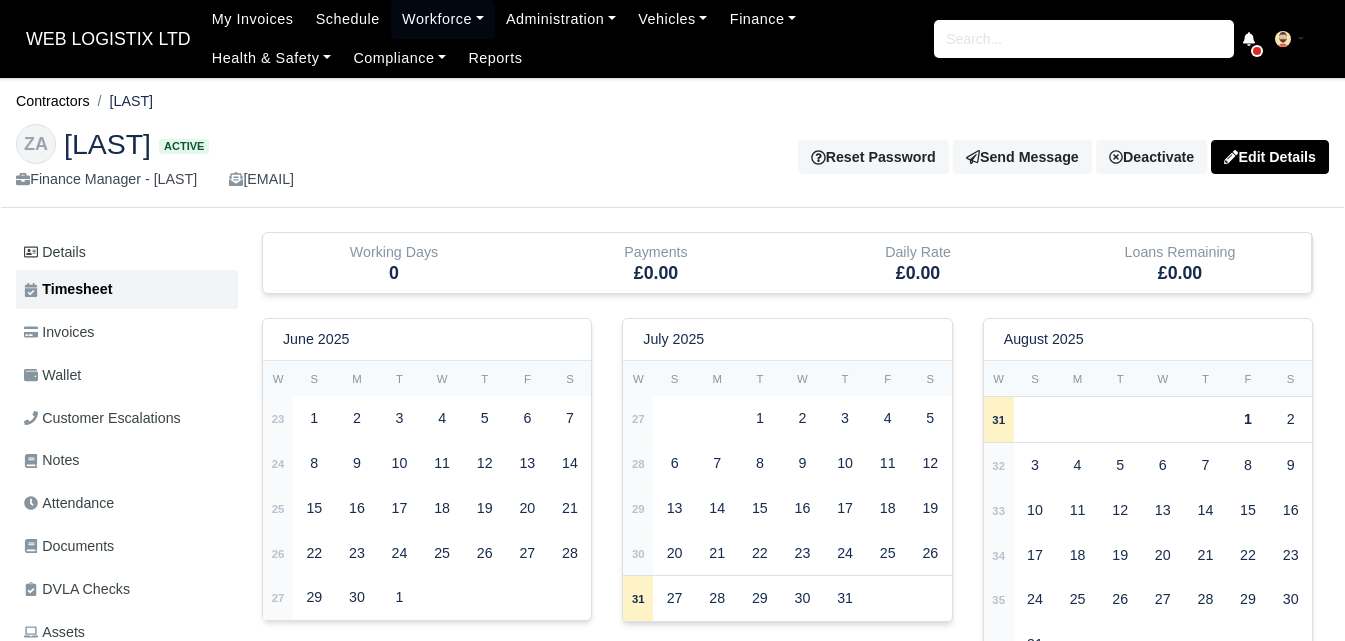 scroll, scrollTop: 0, scrollLeft: 0, axis: both 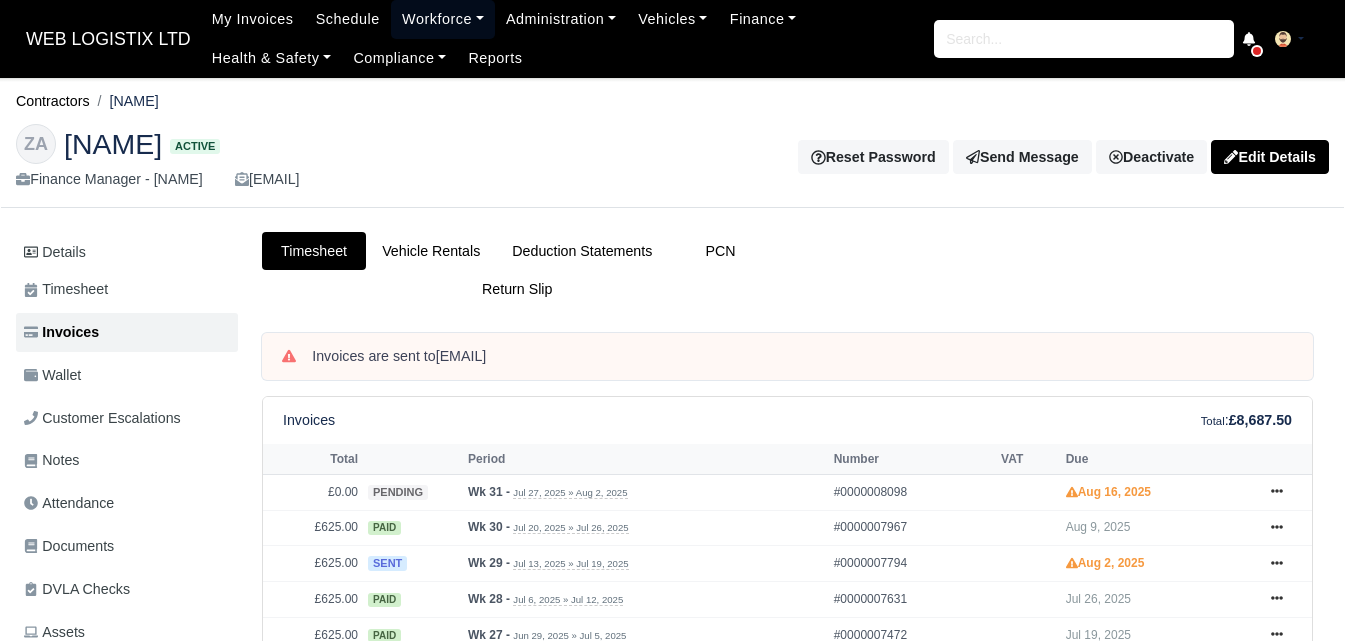 click on "Workforce" at bounding box center (443, 19) 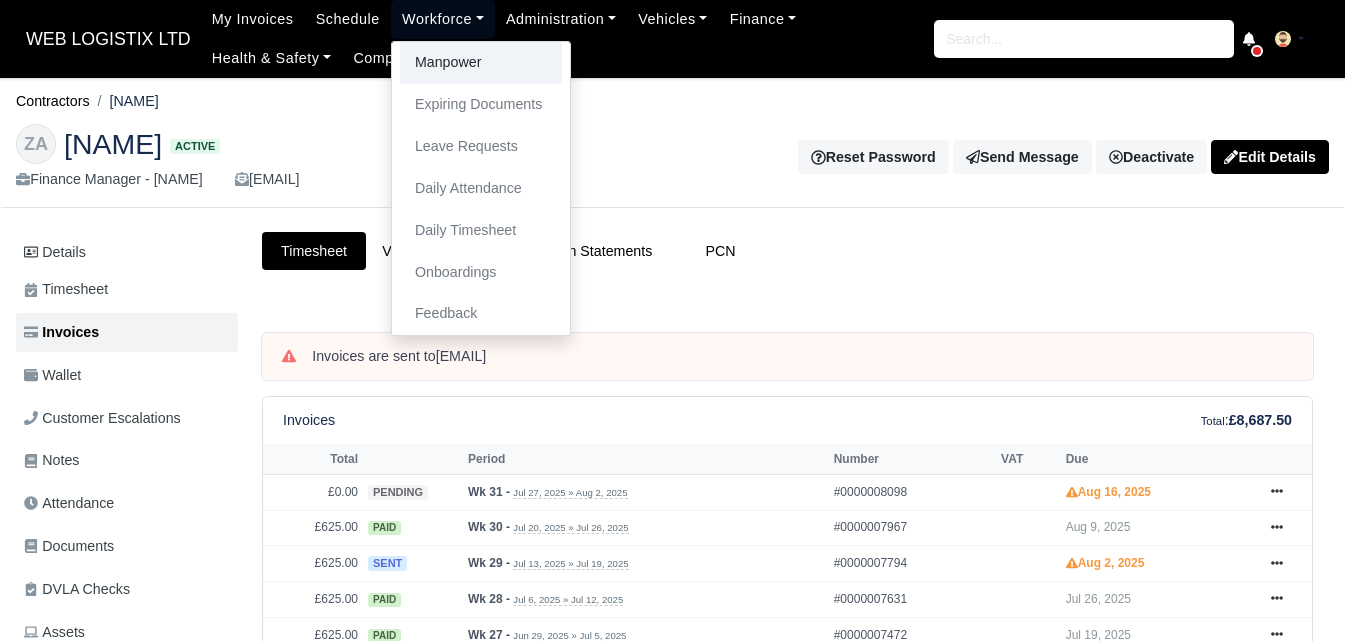 click on "Manpower" at bounding box center (481, 63) 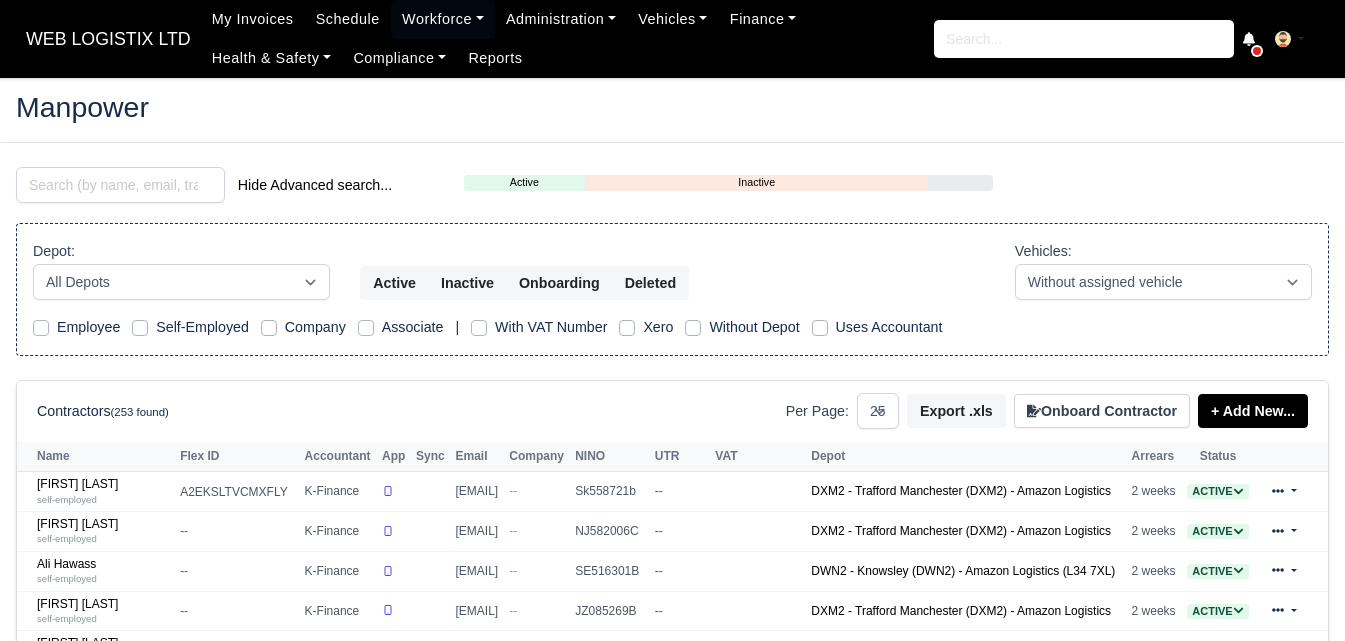 select on "25" 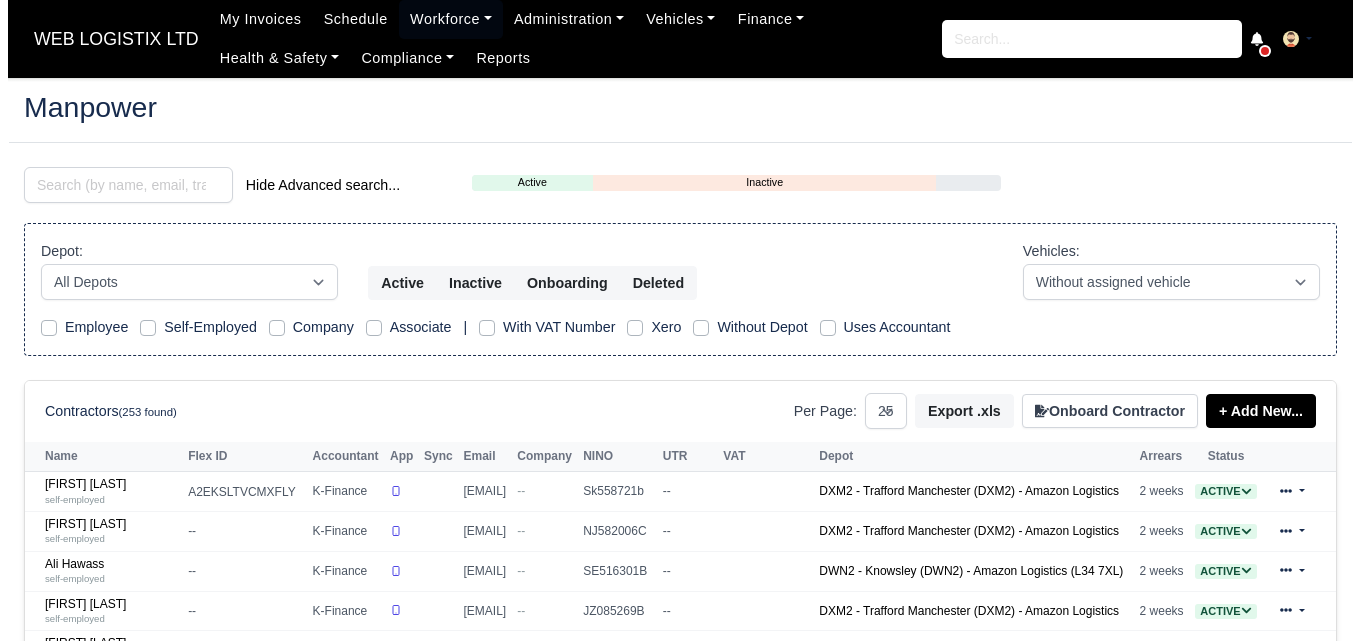 scroll, scrollTop: 0, scrollLeft: 0, axis: both 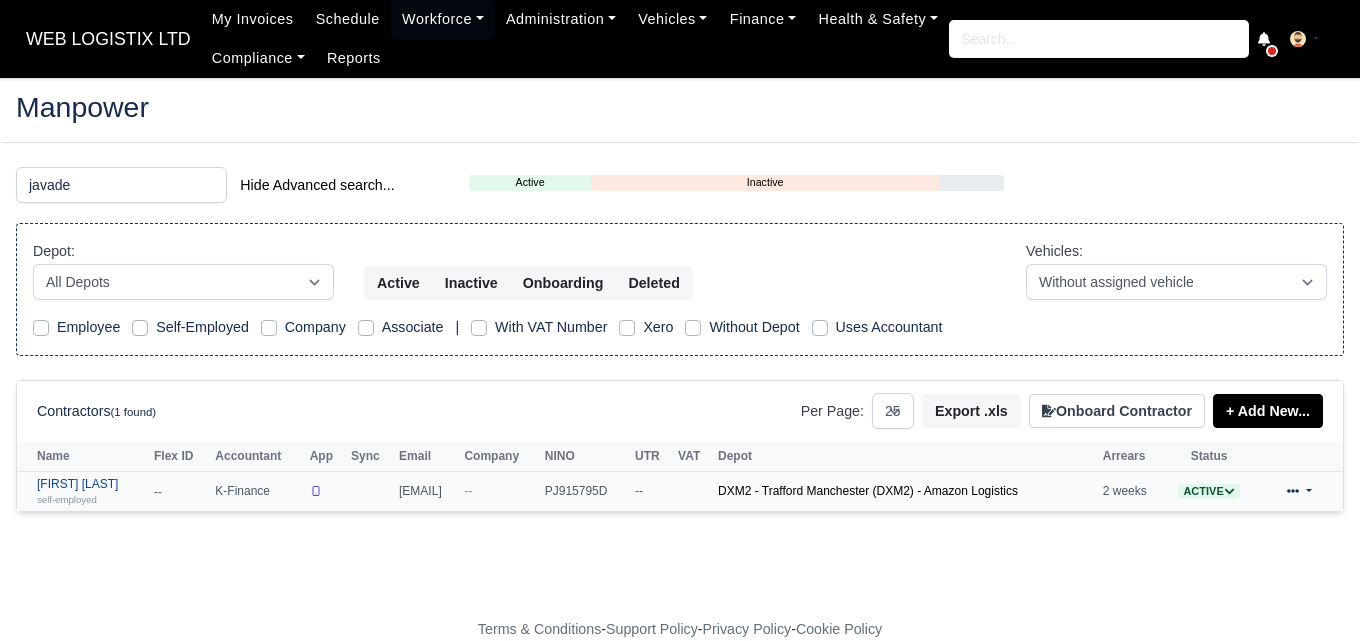 type on "javade" 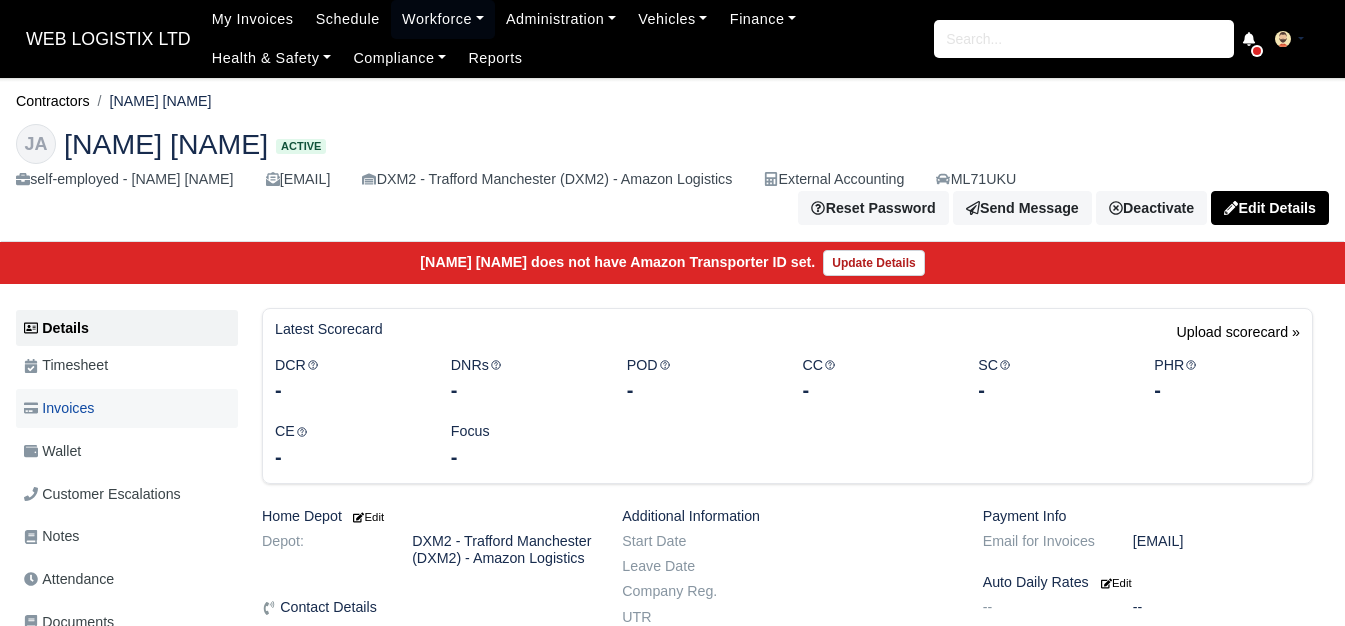 scroll, scrollTop: 0, scrollLeft: 0, axis: both 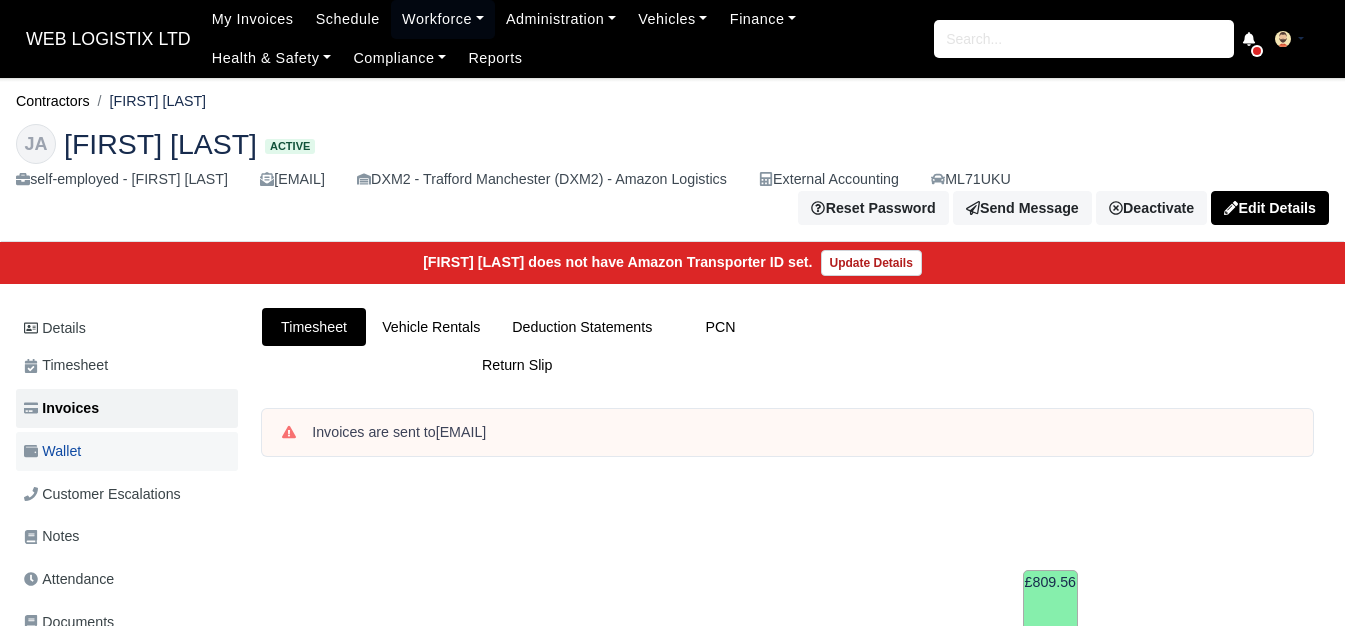 click on "Wallet" at bounding box center [127, 451] 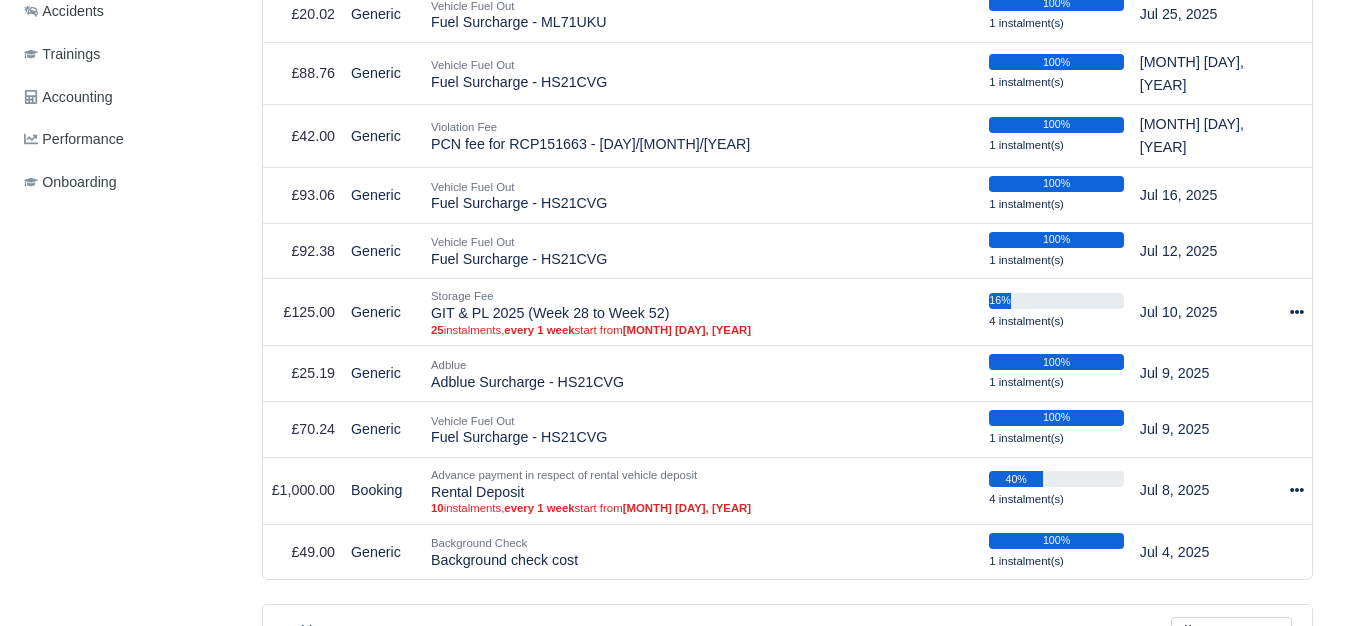 scroll, scrollTop: 0, scrollLeft: 0, axis: both 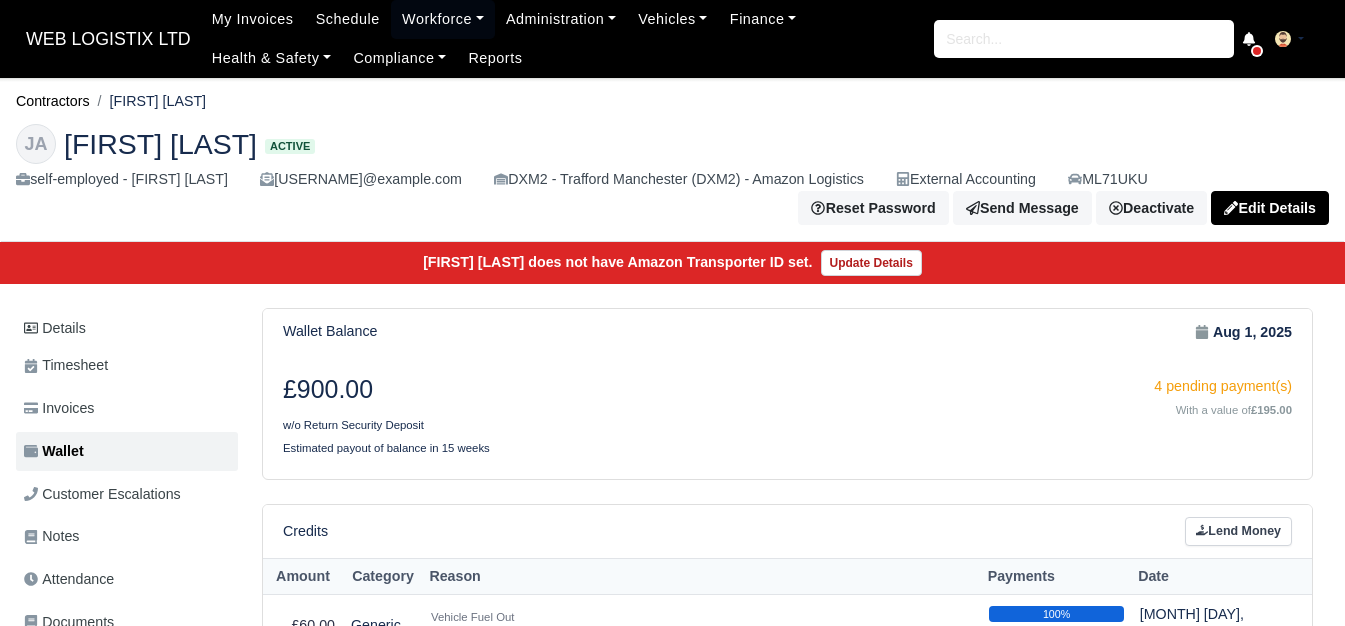 click on "WEB LOGISTIX LTD
My Invoices Schedule Workforce Manpower Expiring Documents Leave Requests Daily Attendance Daily Timesheet Onboardings Feedback Administration Depots Operating Centres Management Schedule Tasks Tasks Metrics Vehicles Fleet Schedule Rental Agreements Today's Inspections Forms Customers Offences Incidents Service Entries Renewal Dates Vehicle Groups Fleet Insurance B2B Contractors Finance Invoices Disputes Payment Types Service Types Assets Credit Instalments Bulk Payment Custom Invoices Health & Safety Vehicle Inspections Support Portal Incidents Compliance Compliance Dashboard E-Sign Documents Communication Center Trainings Reports
×" at bounding box center (672, 313) 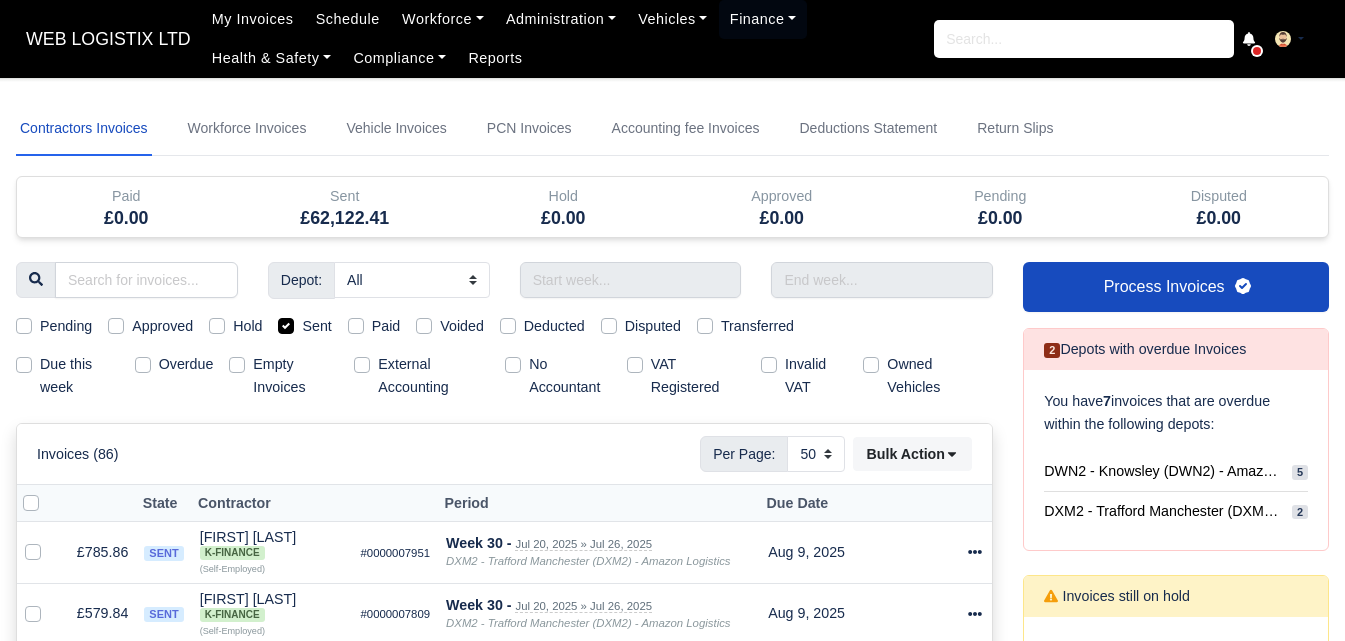 select on "50" 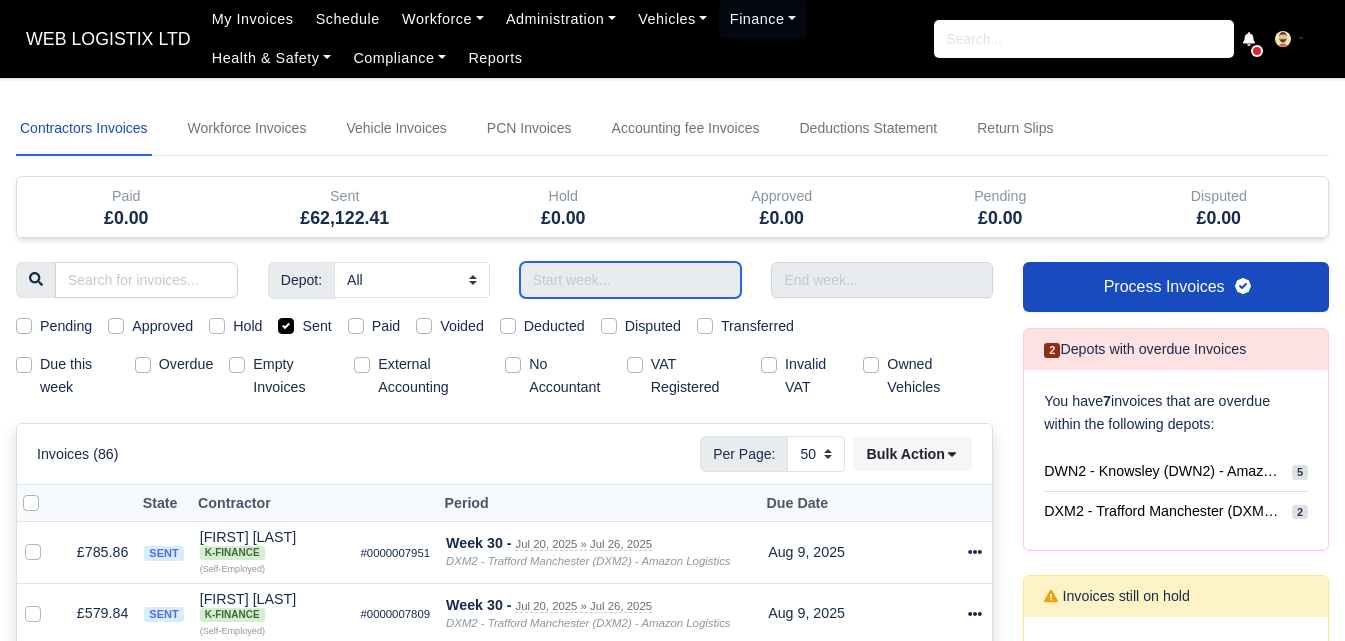 click at bounding box center [631, 280] 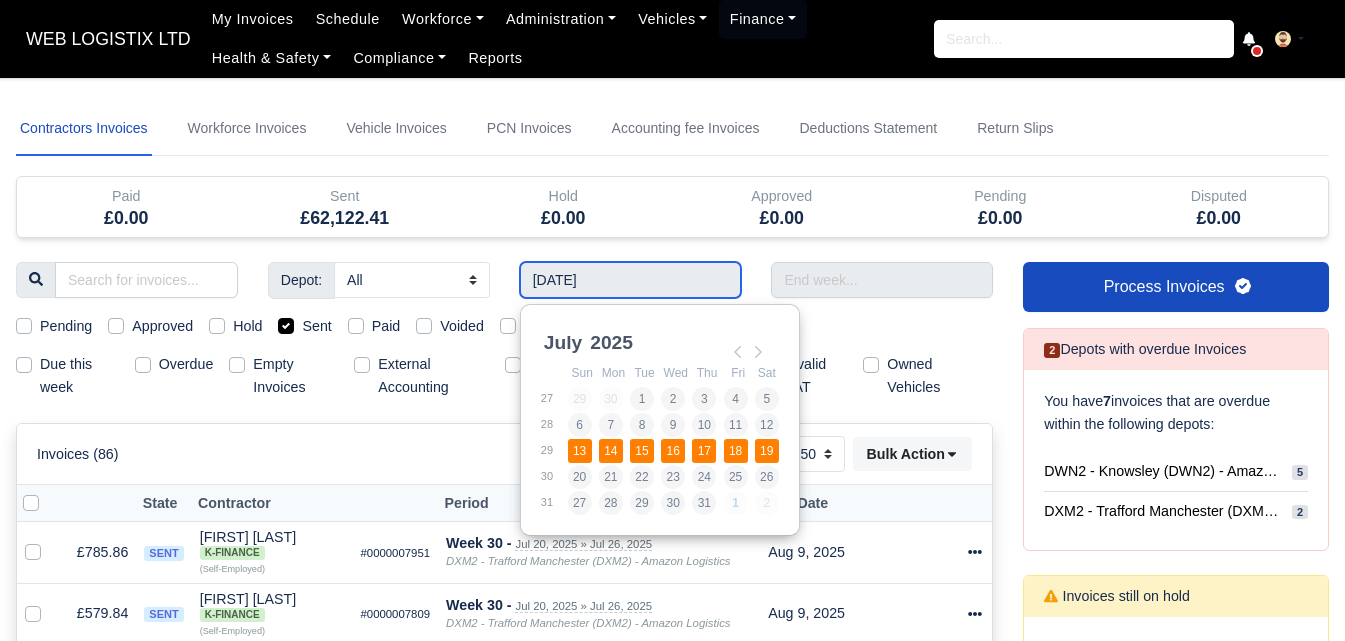 type on "13/07/2025 - 19/07/2025" 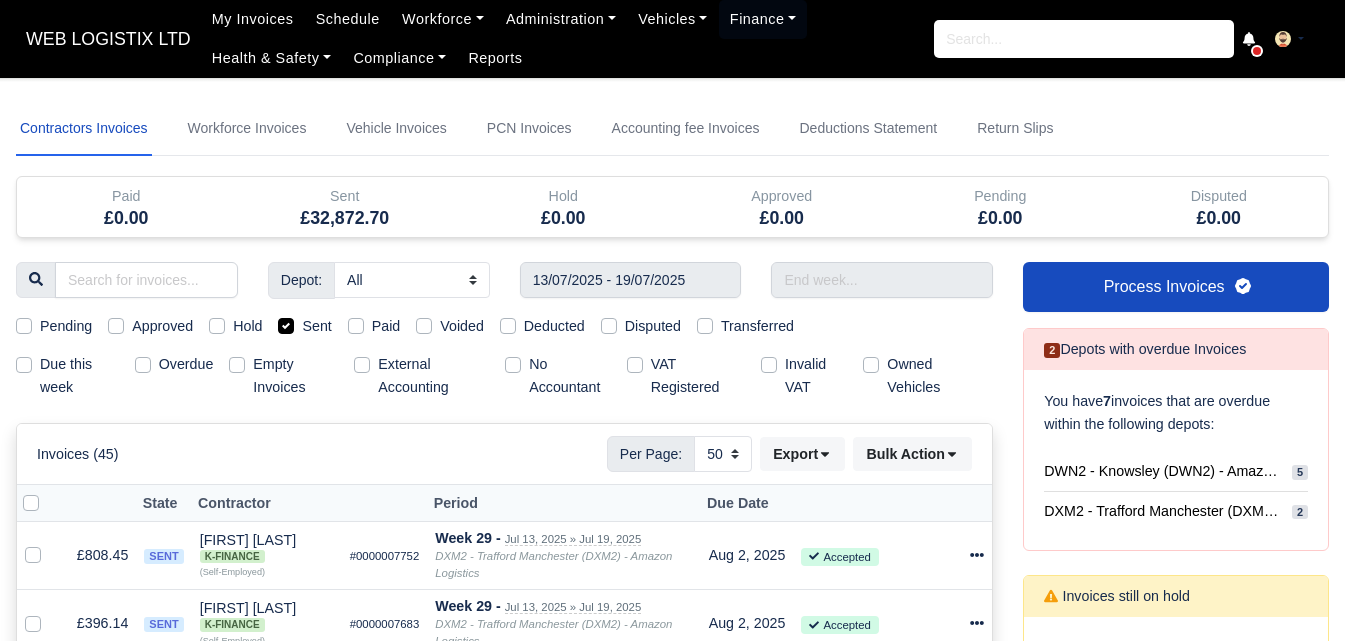 type 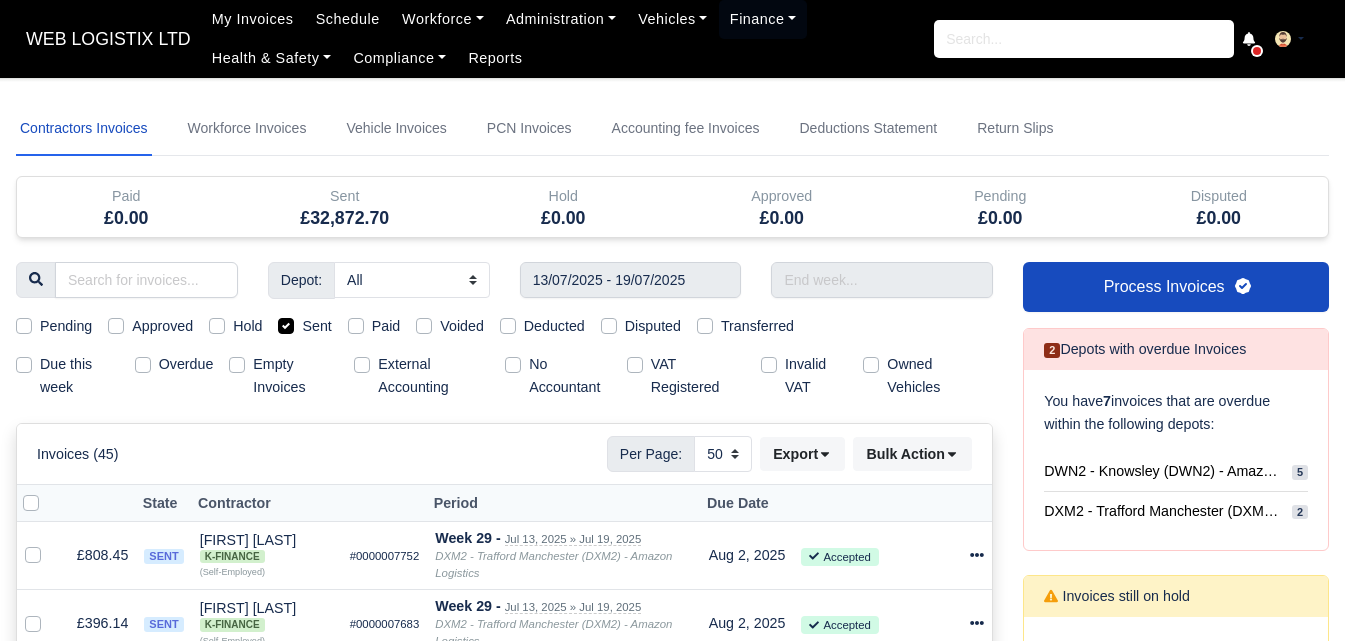 select on "25" 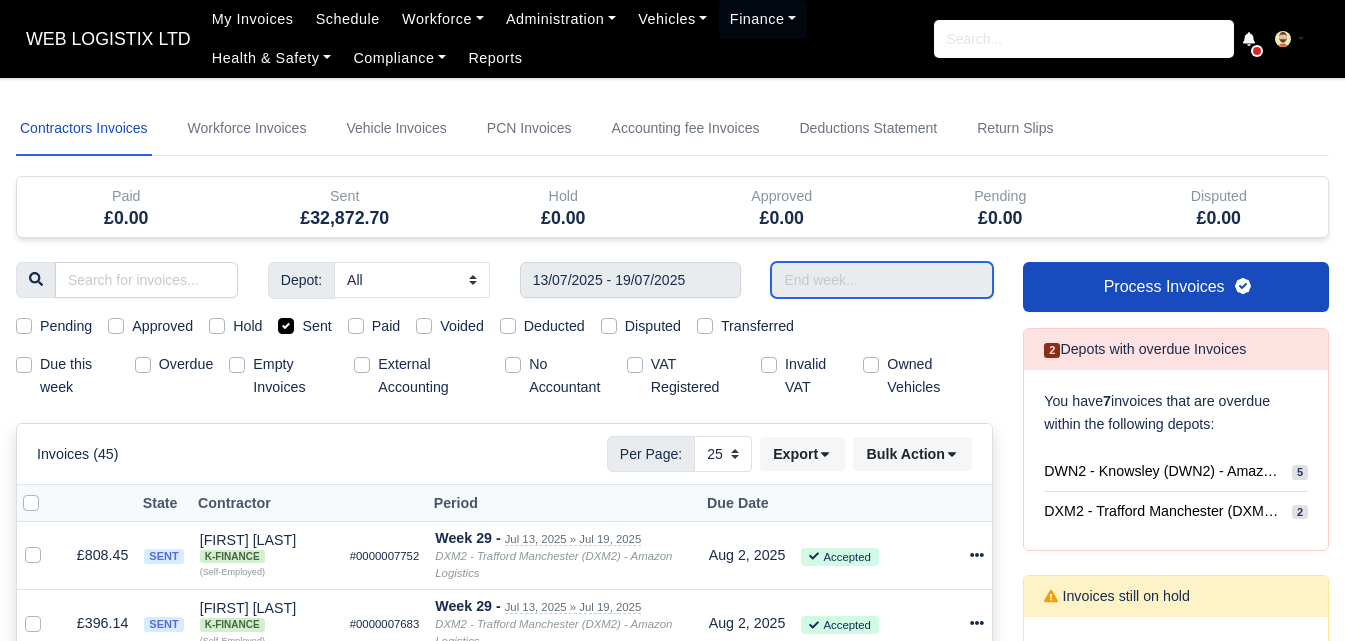 click at bounding box center [882, 280] 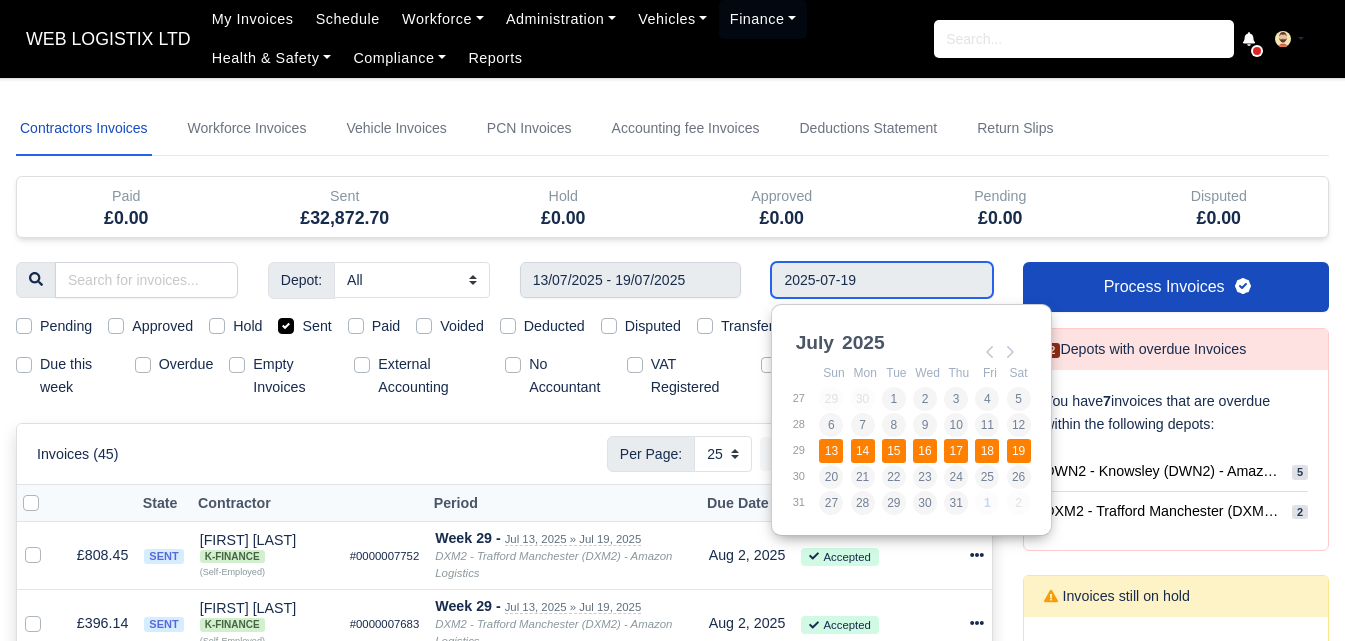 type on "13/07/2025 - 19/07/2025" 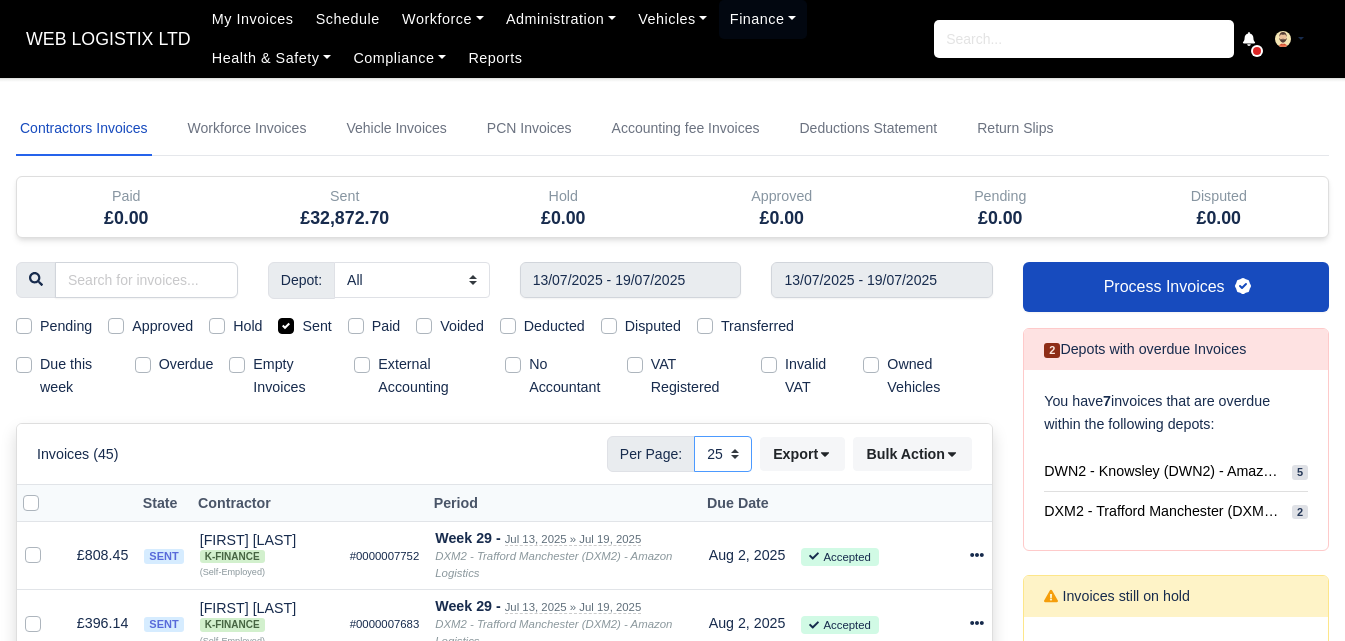 click on "10
25
50" at bounding box center [723, 454] 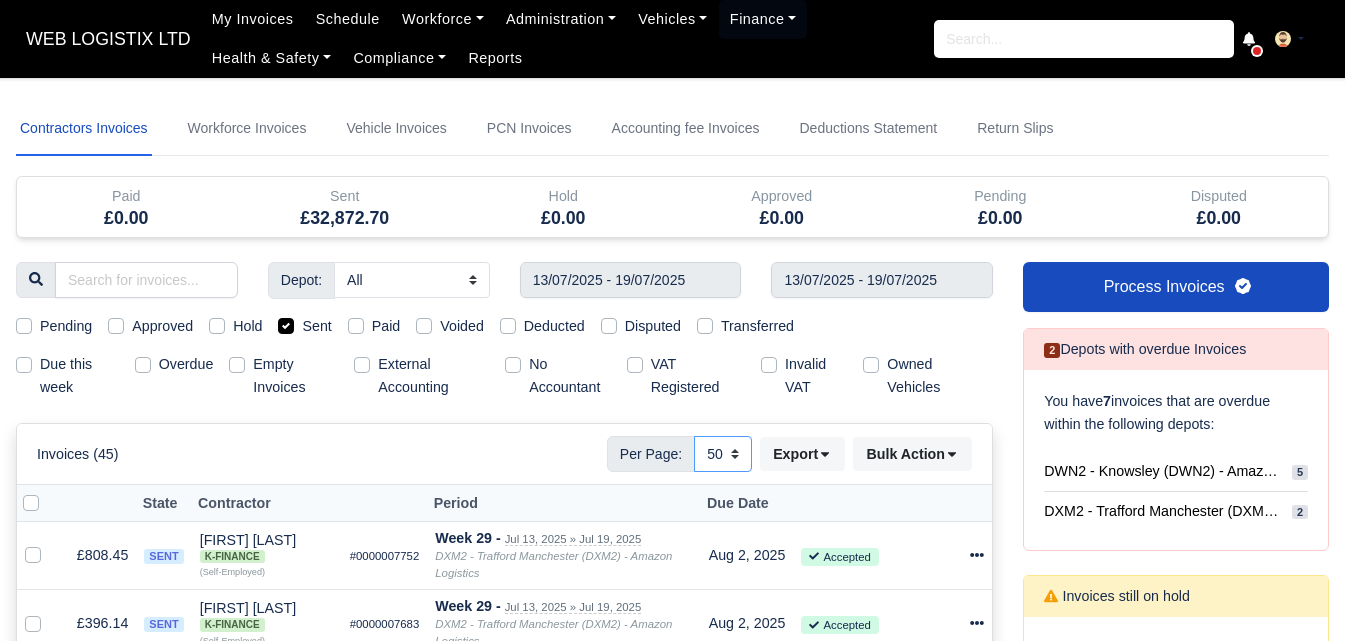 click on "10
25
50" at bounding box center (723, 454) 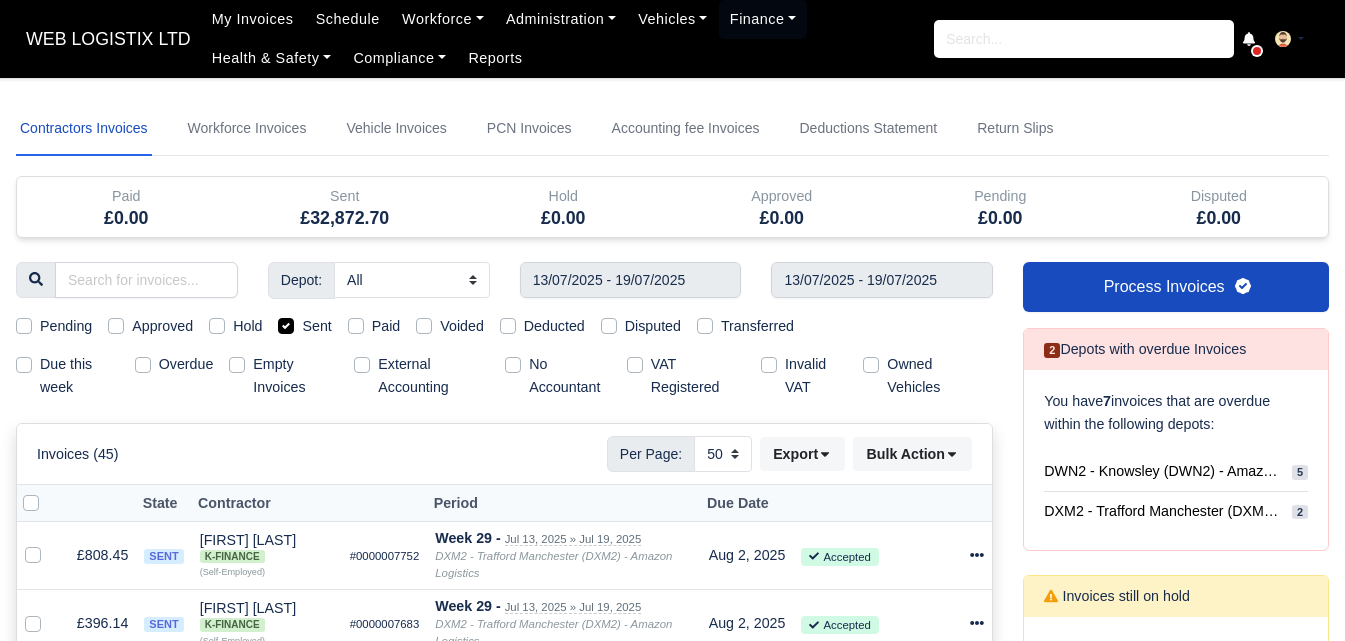 click at bounding box center (47, 492) 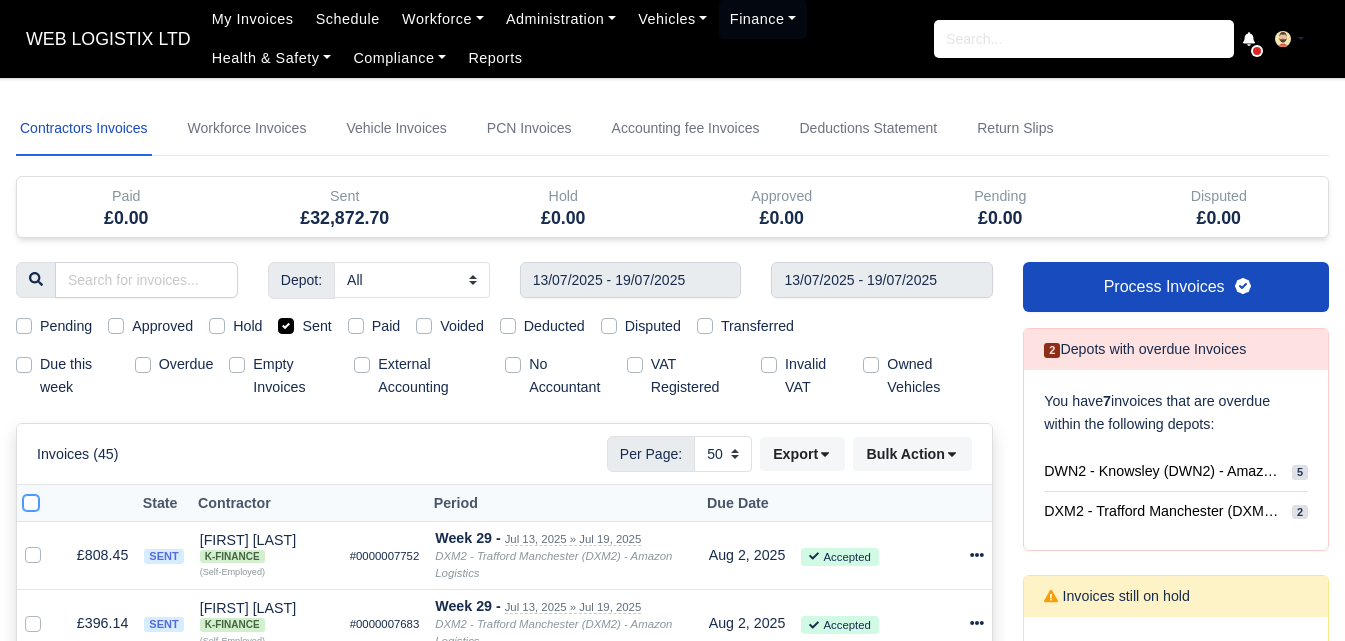 click at bounding box center [31, 500] 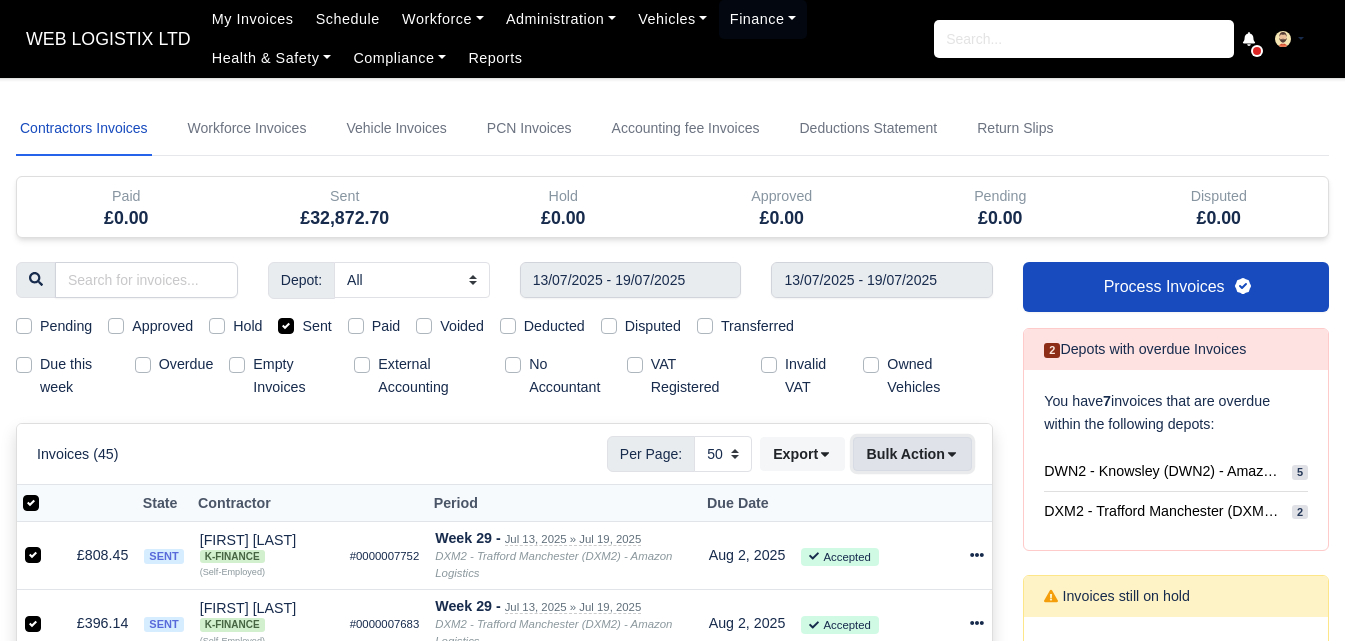 click 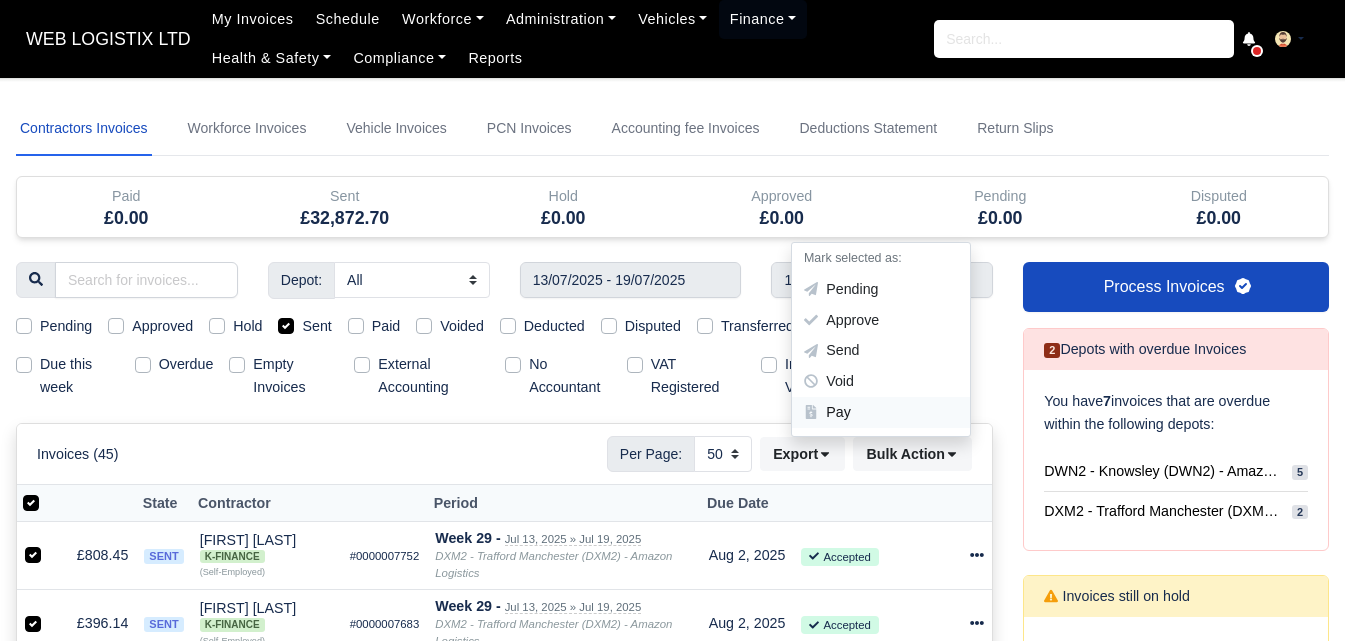 click on "Pay" at bounding box center (881, 412) 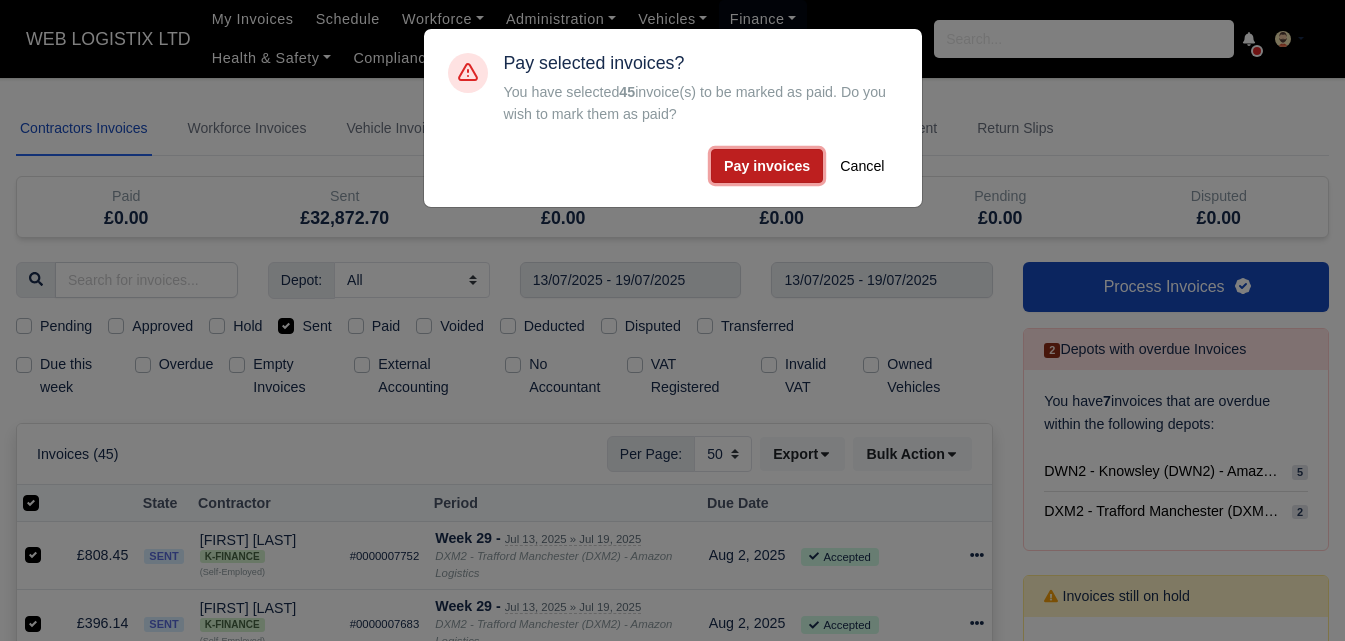click on "Pay invoices" at bounding box center [767, 166] 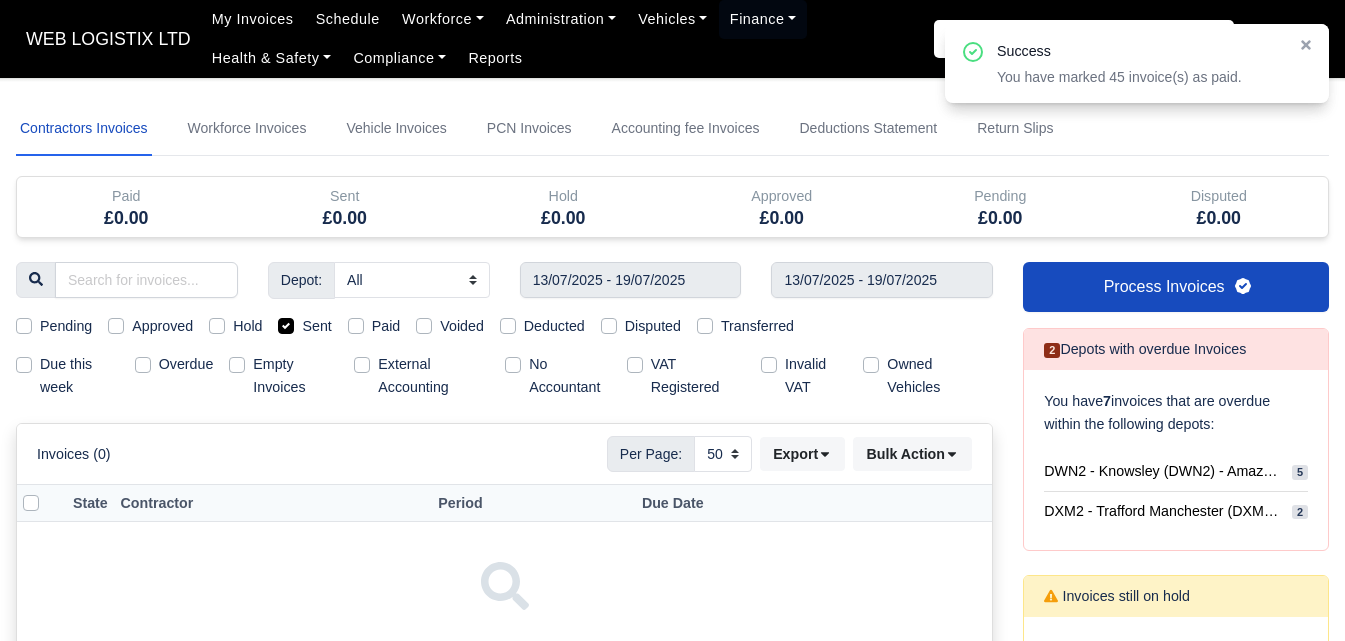 click on "Paid" at bounding box center [386, 326] 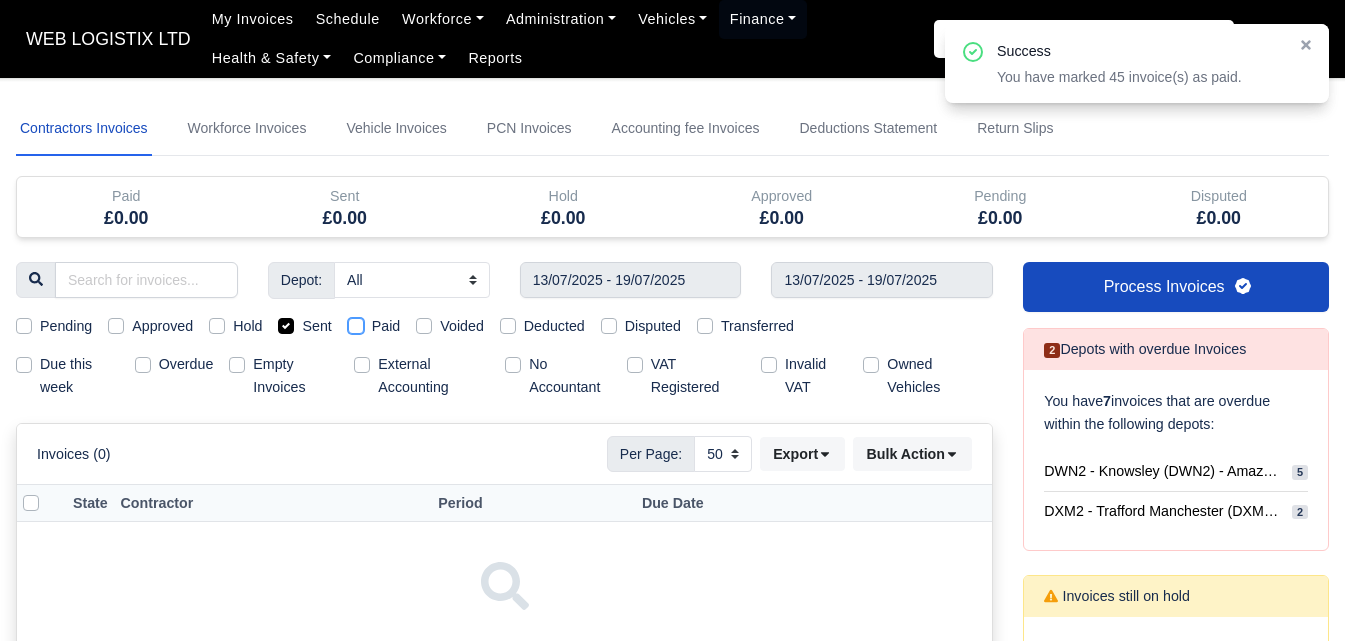 click on "Paid" at bounding box center [356, 323] 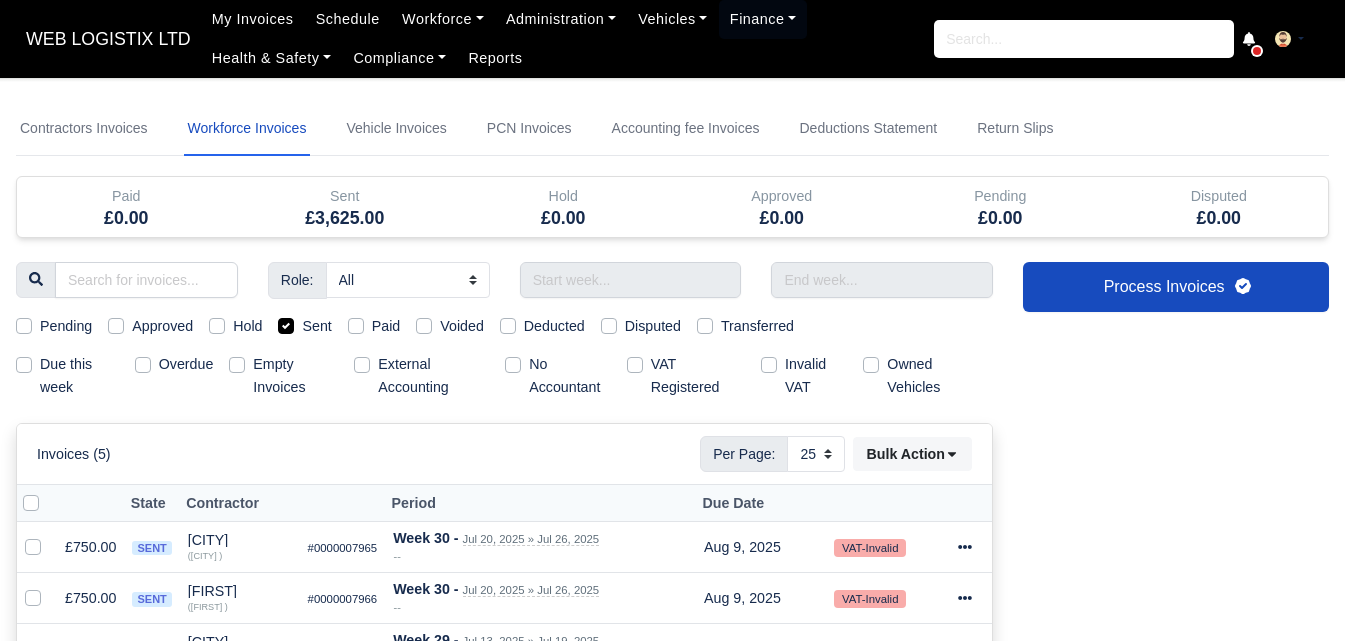 select on "25" 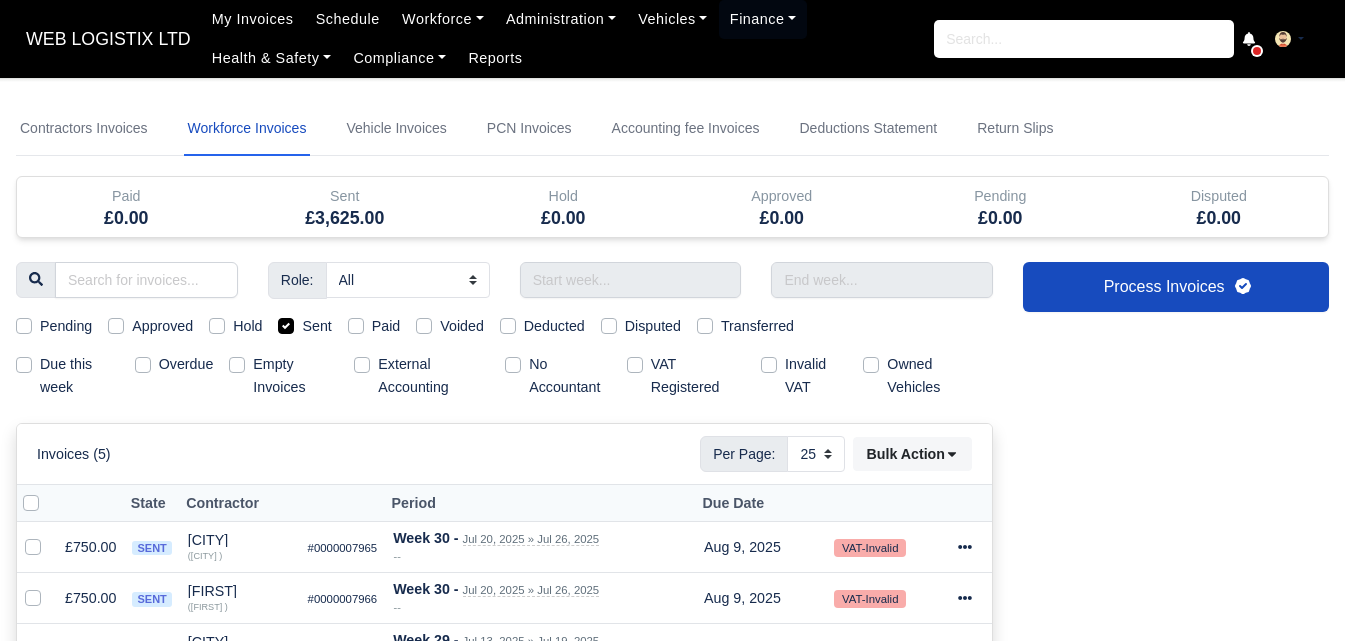 scroll, scrollTop: 0, scrollLeft: 0, axis: both 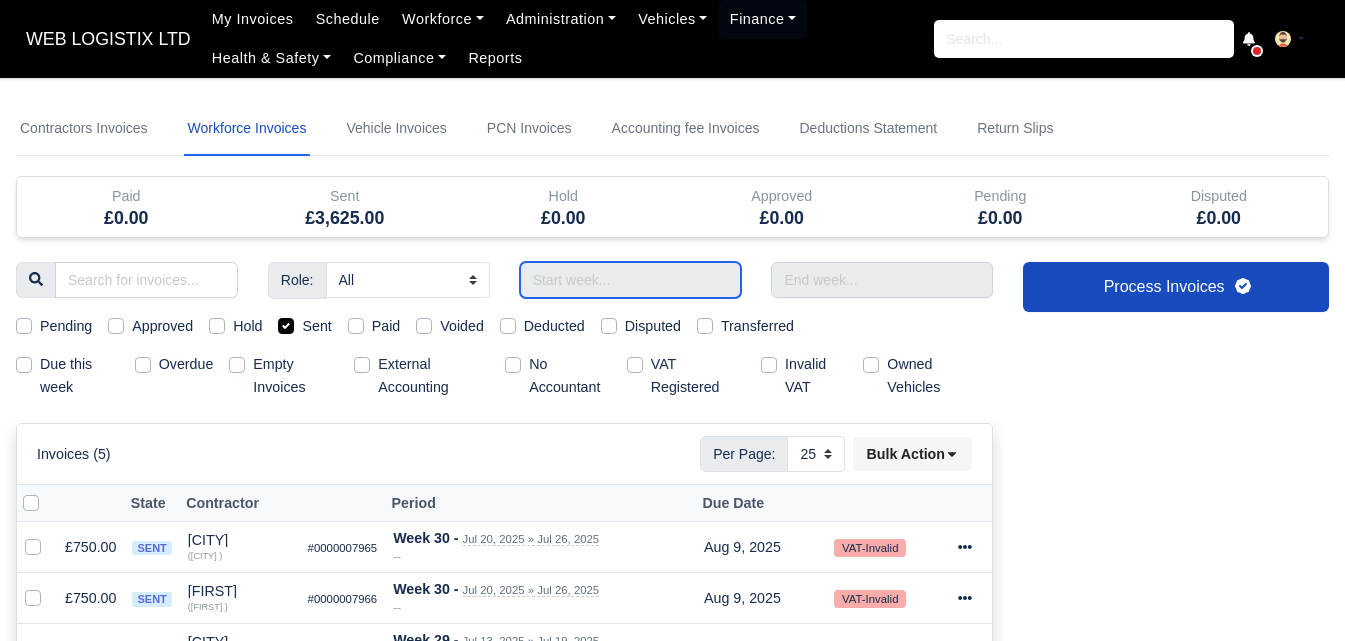 click at bounding box center [631, 280] 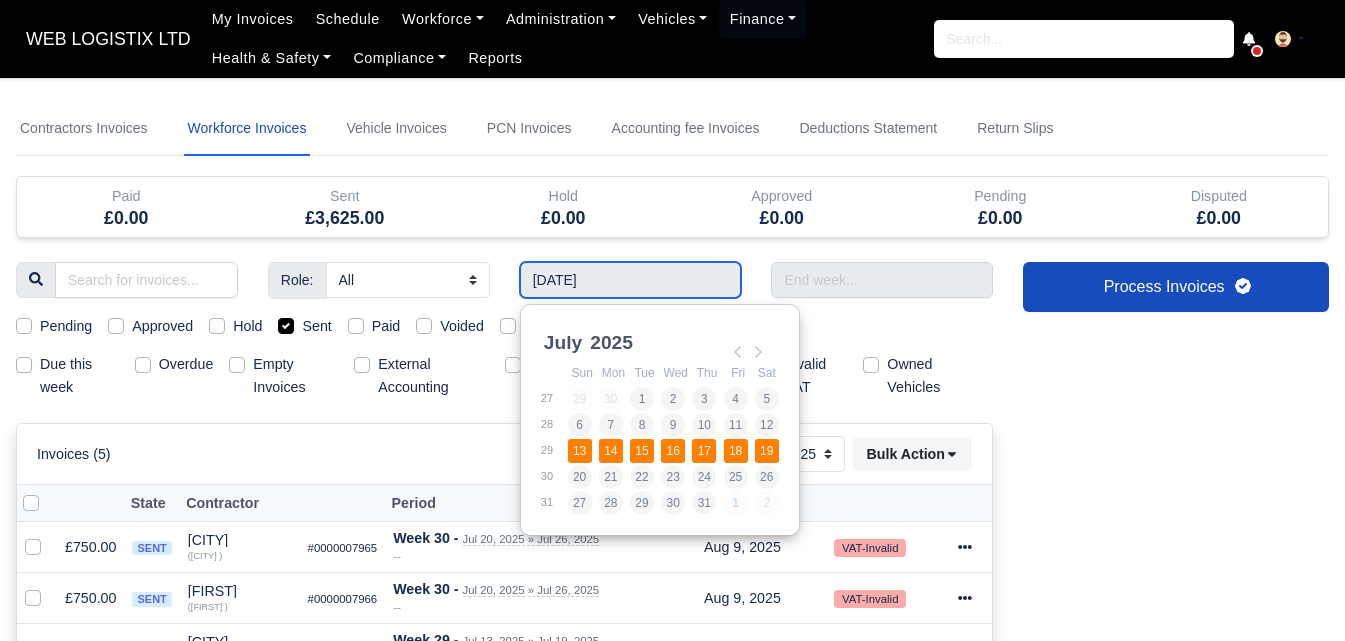 type on "13/07/2025 - 19/07/2025" 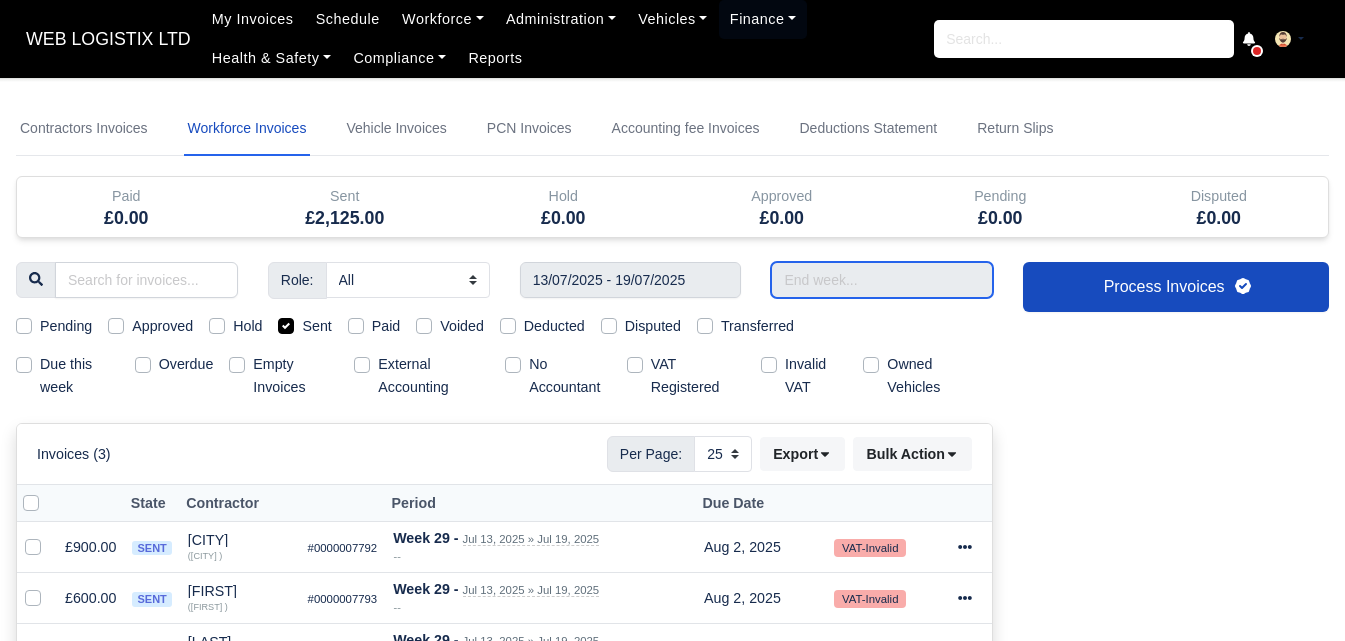 click at bounding box center [882, 280] 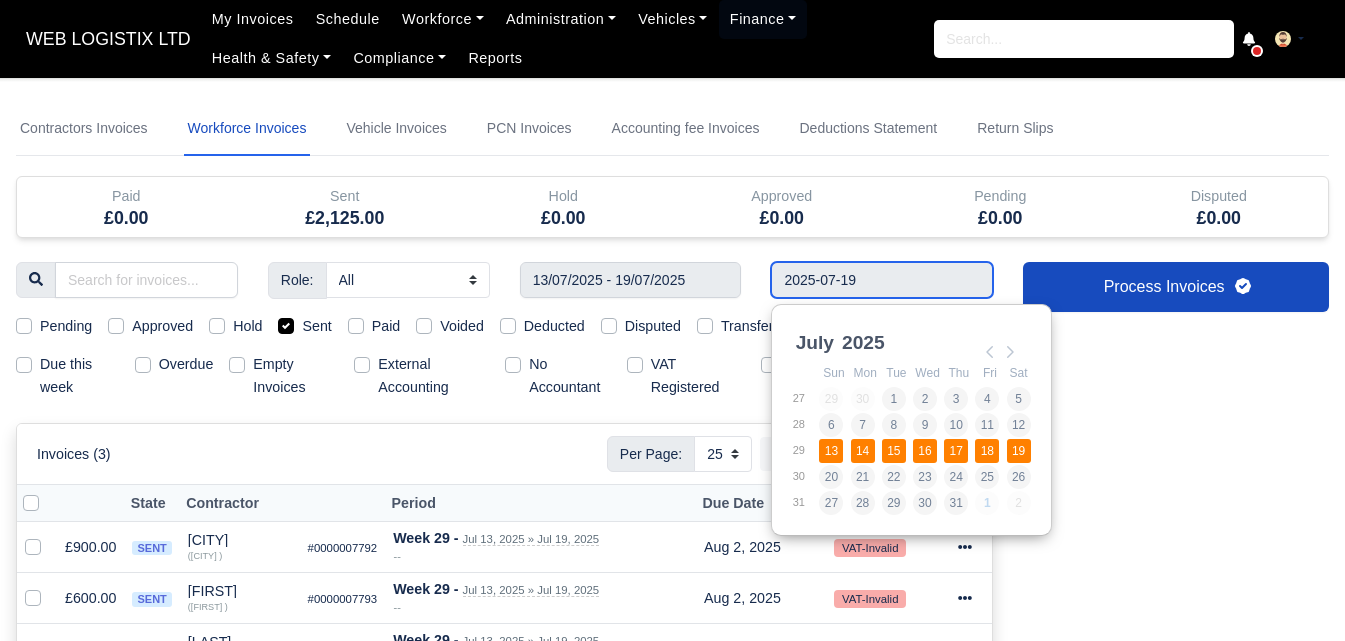 type on "13/07/2025 - 19/07/2025" 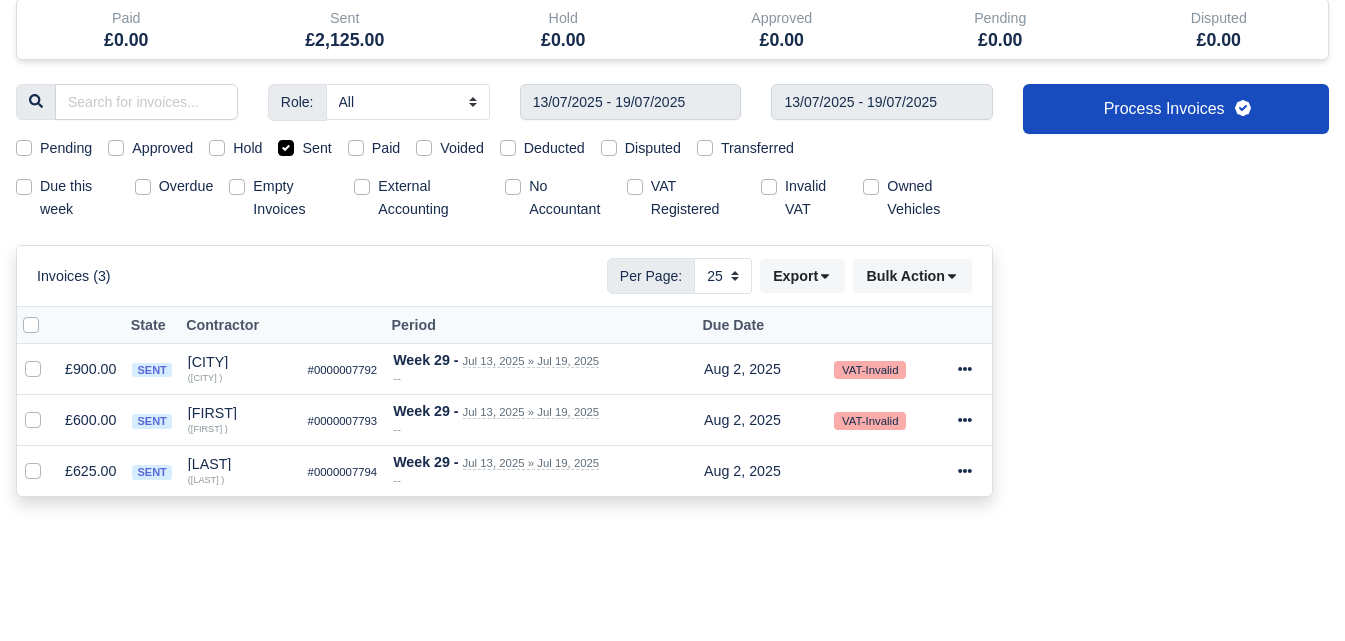 scroll, scrollTop: 191, scrollLeft: 0, axis: vertical 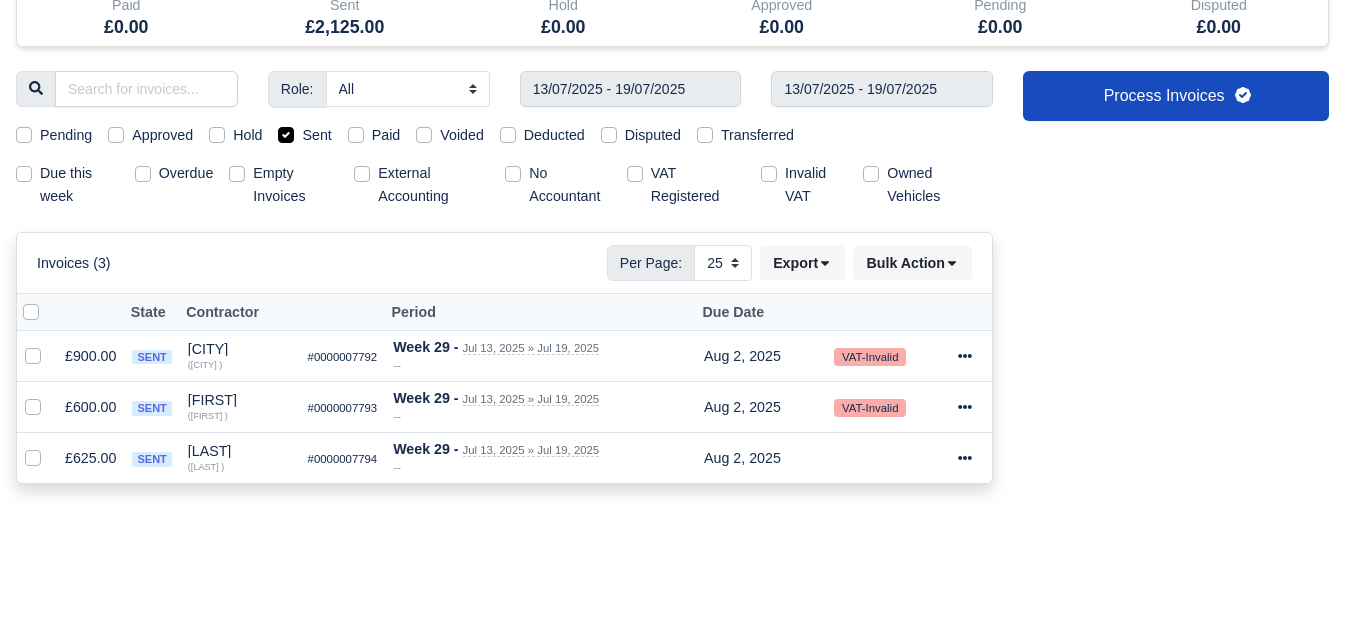 click at bounding box center [36, 312] 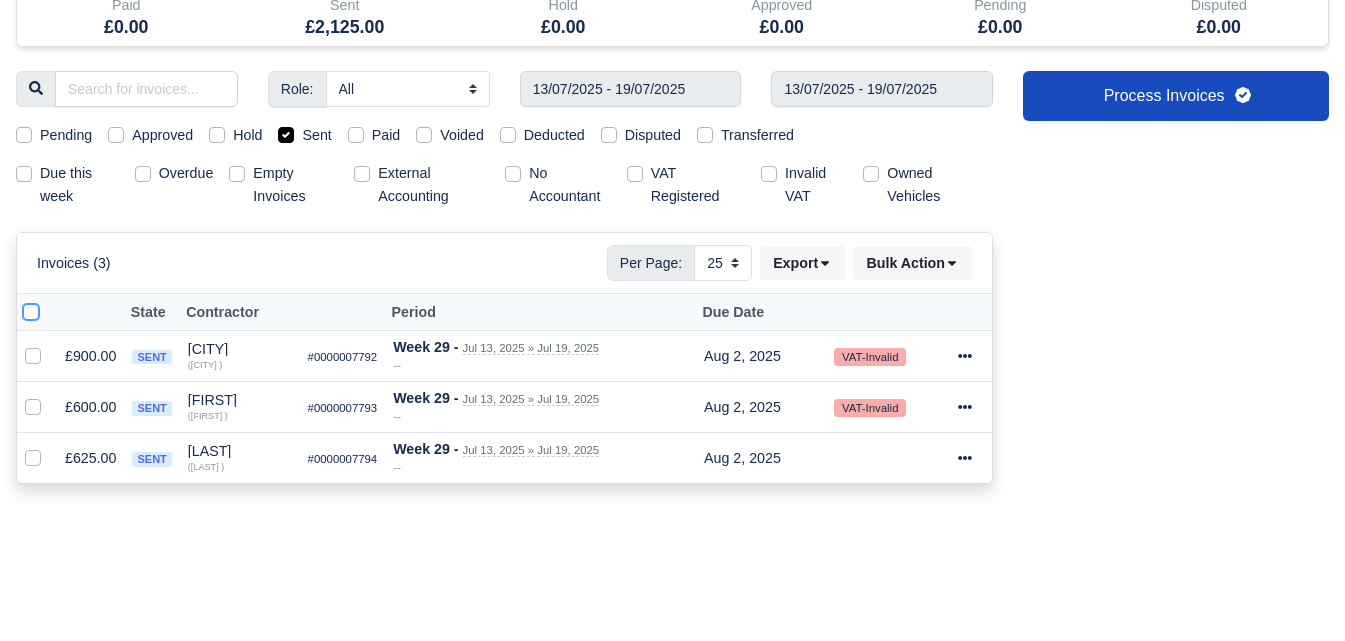 click at bounding box center [31, 309] 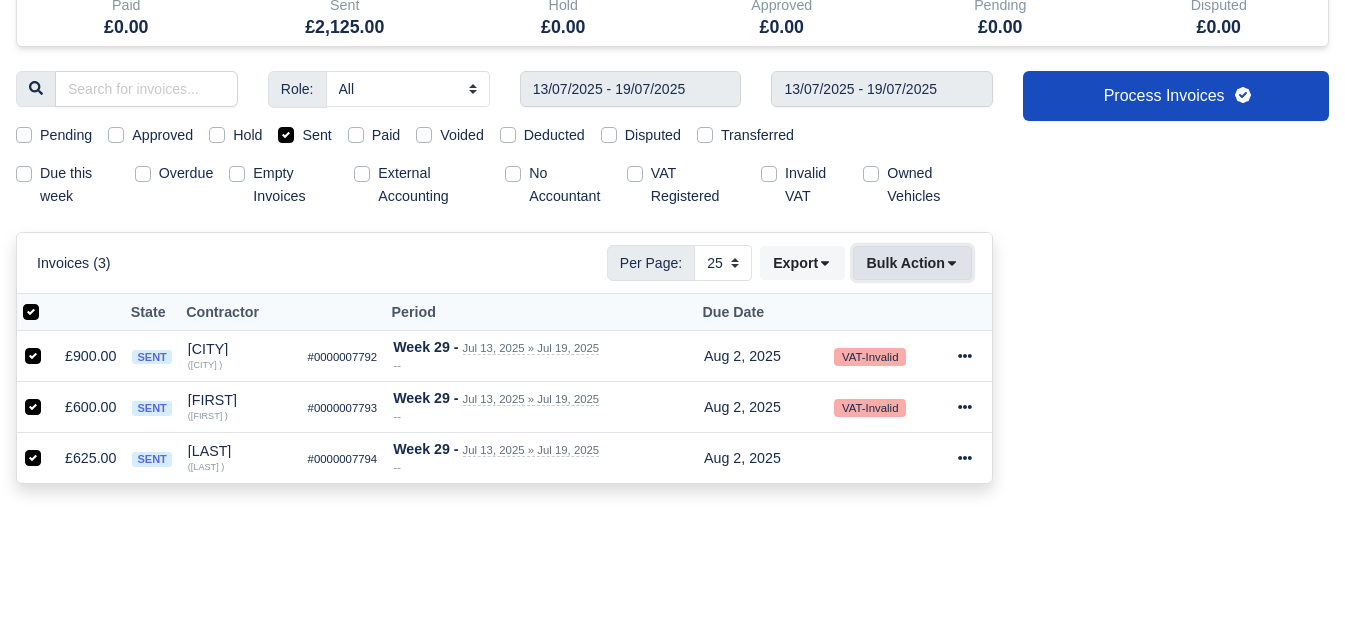 click on "Bulk Action" at bounding box center (912, 263) 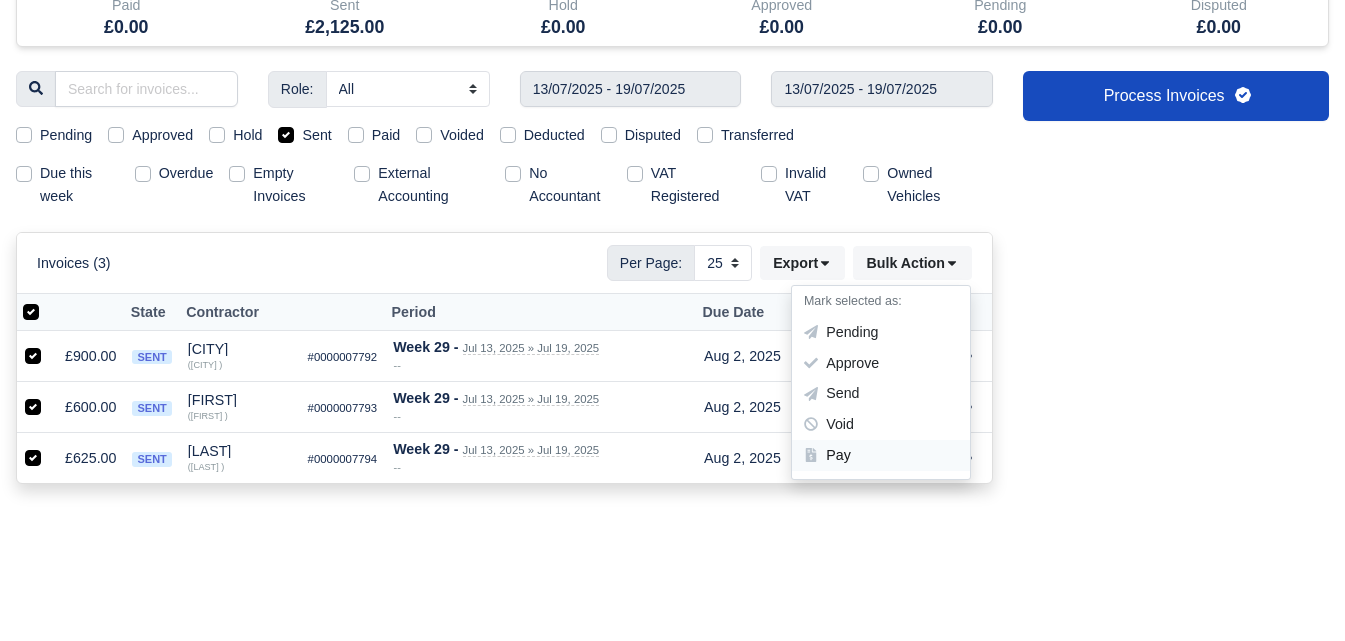 click on "Pay" at bounding box center [881, 455] 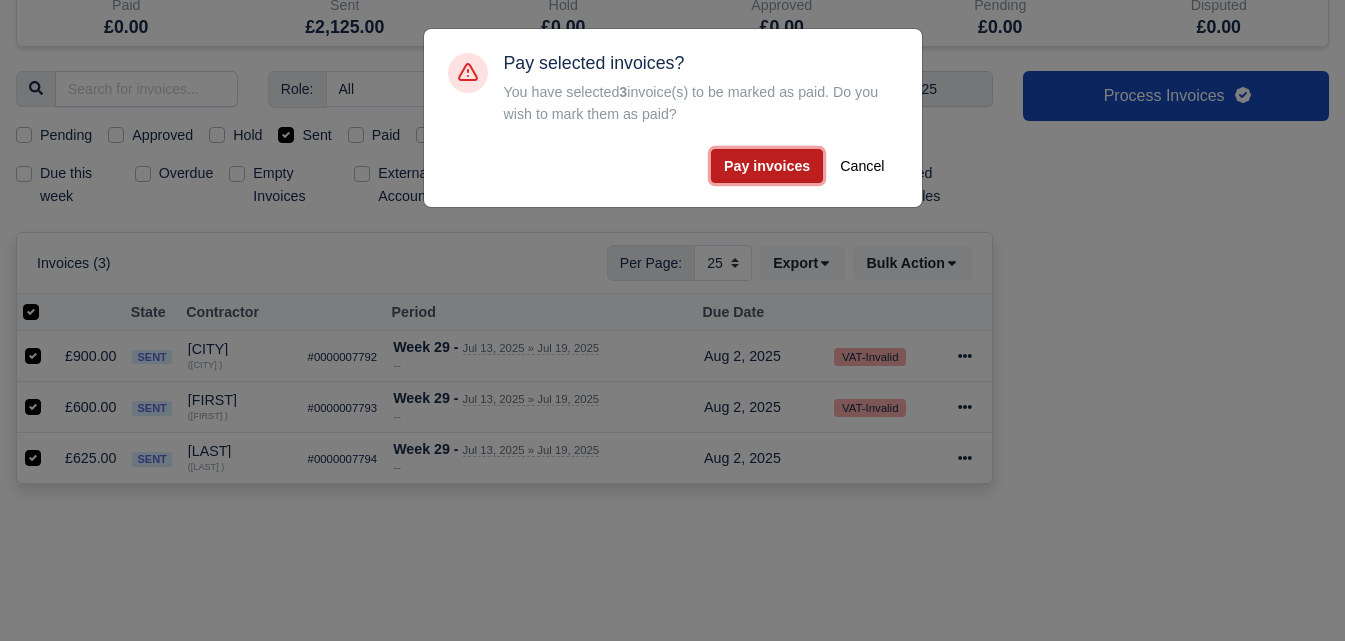 click on "Pay invoices" at bounding box center (767, 166) 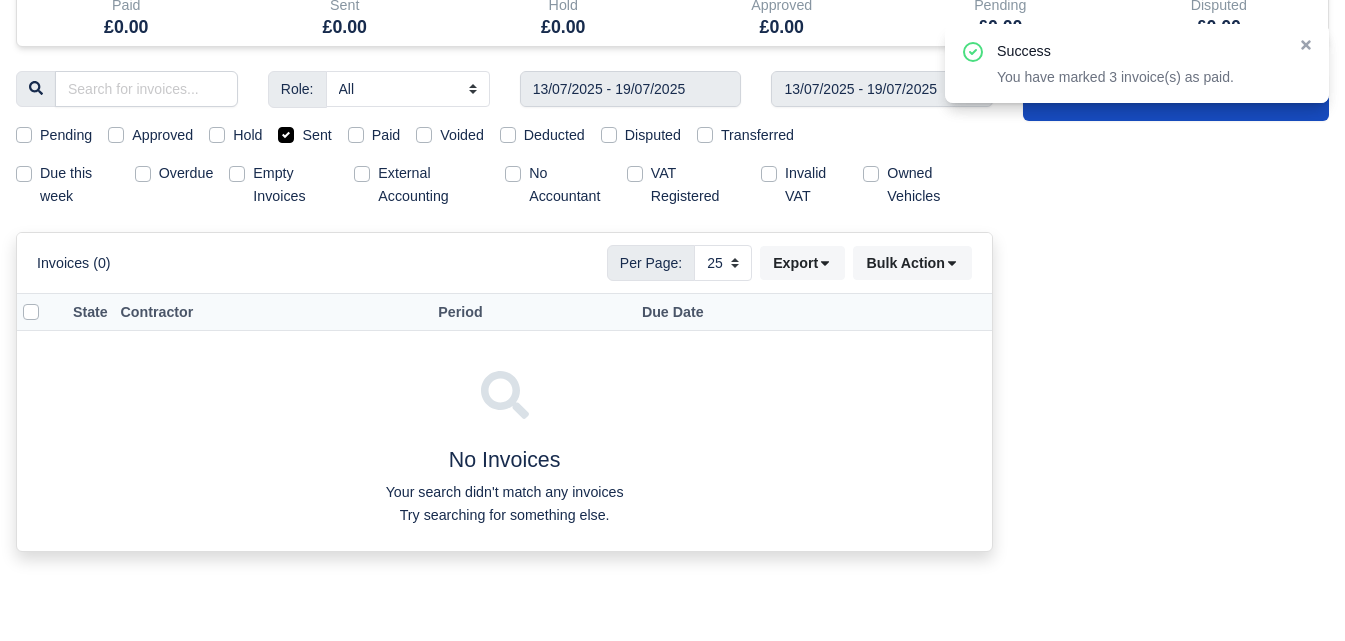 click on "Paid" at bounding box center (386, 135) 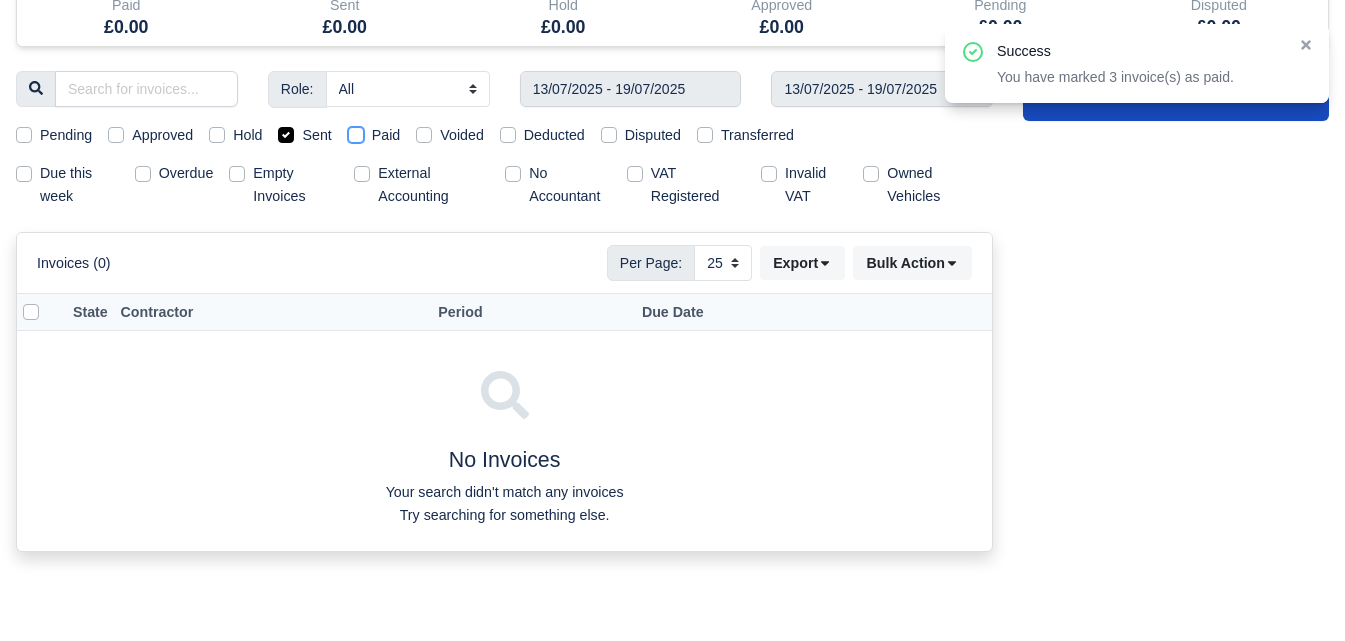 click on "Paid" at bounding box center [356, 132] 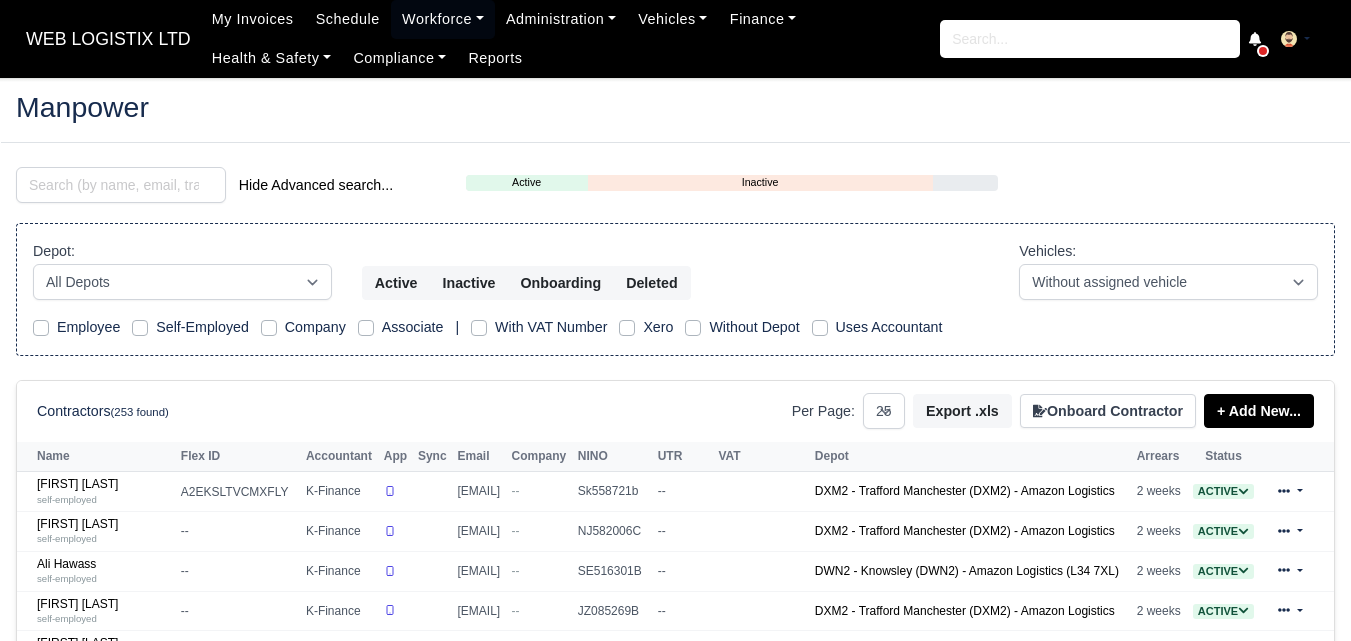 select on "25" 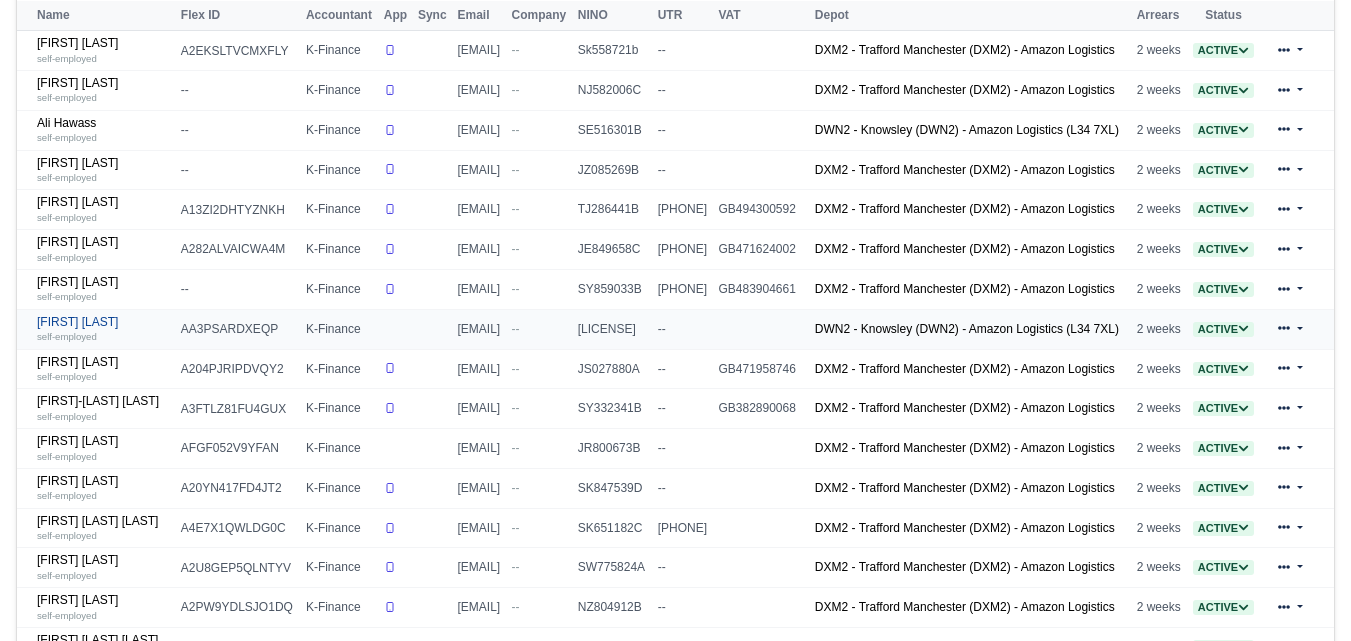 scroll, scrollTop: 441, scrollLeft: 0, axis: vertical 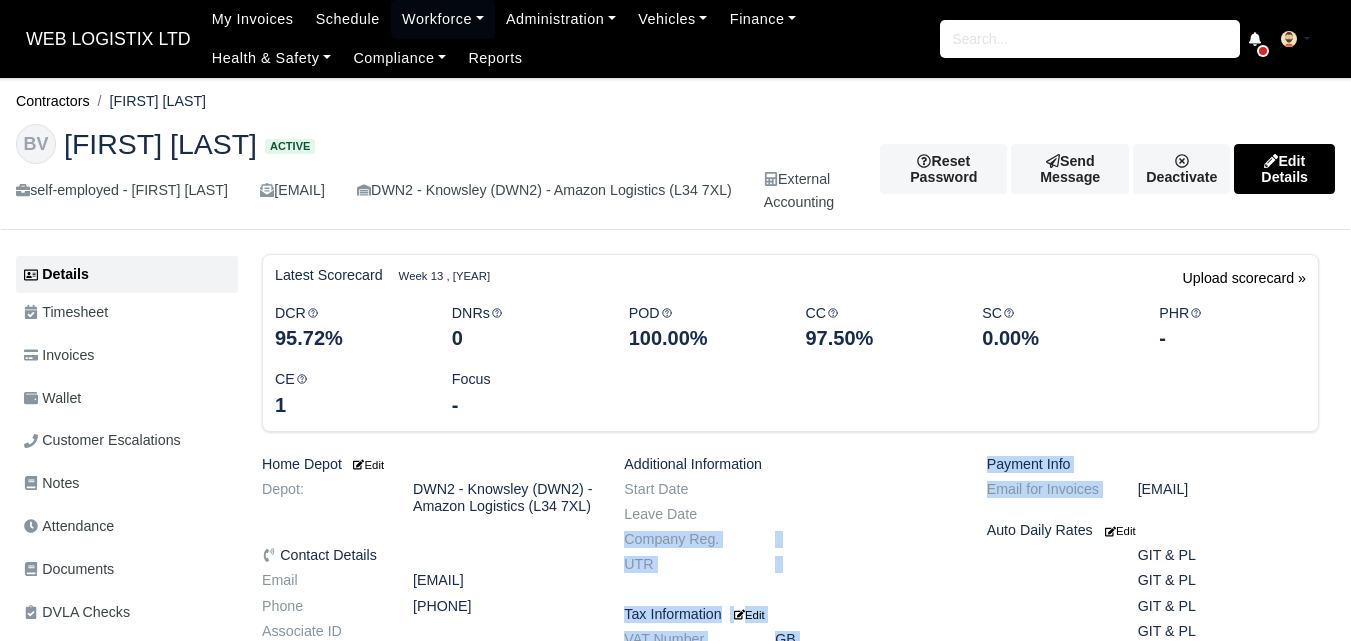 drag, startPoint x: 1138, startPoint y: 503, endPoint x: 964, endPoint y: 523, distance: 175.14566 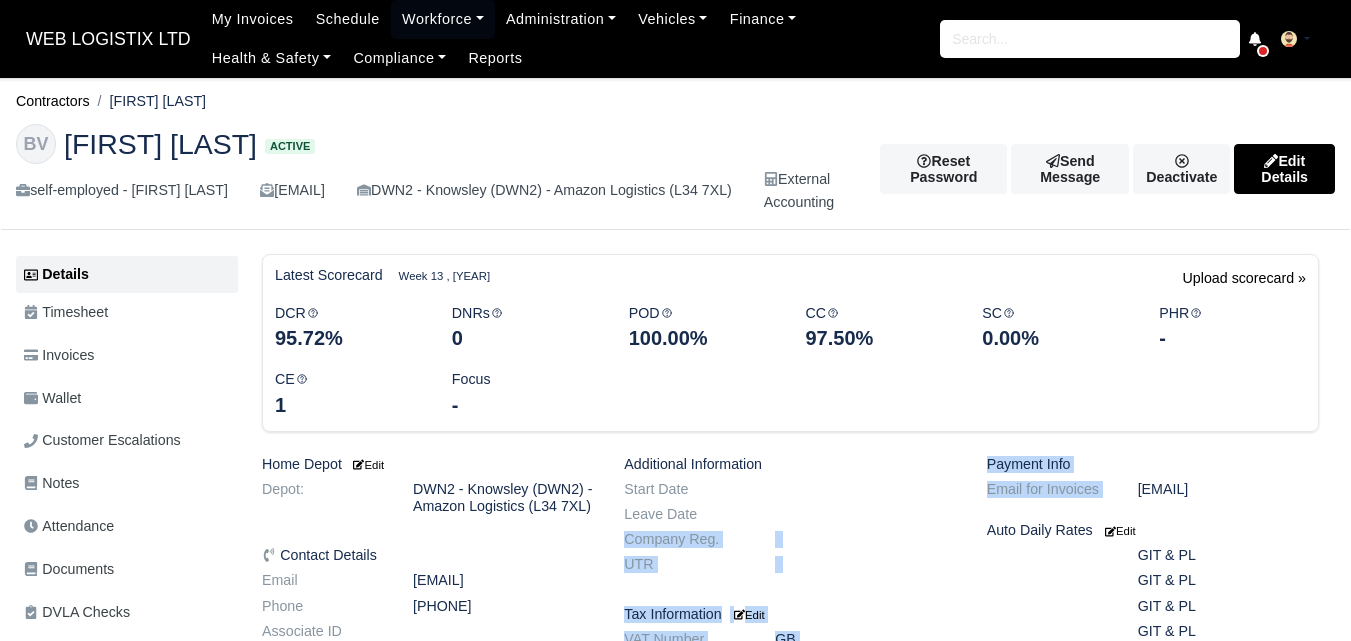 click on "Home Depot
Edit
Depot:
DWN2 - Knowsley (DWN2) - Amazon Logistics (L34 7XL)
Contact Details
Email
[EMAIL]
Phone
[PHONE]
Associate ID
Transporter ID
[TRANSPORTER_ID]
Date of Birth
[MONTH] [DAY], [YEAR]
NI Number
[NI_NUMBER]
Passport
Edit
Nationality:
--
Issue Country:
--
Number:
--
Expiry Date:
--
Driving Licence
Edit" at bounding box center (790, 739) 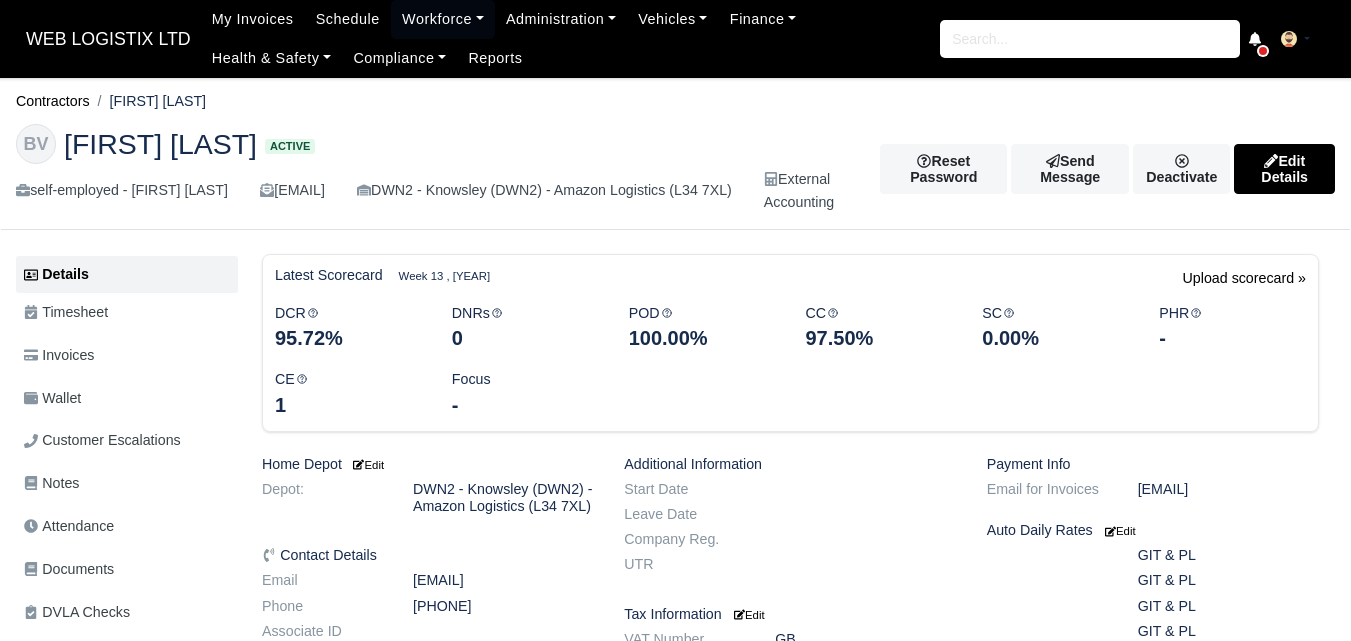 click on "Additional Information" at bounding box center [790, 464] 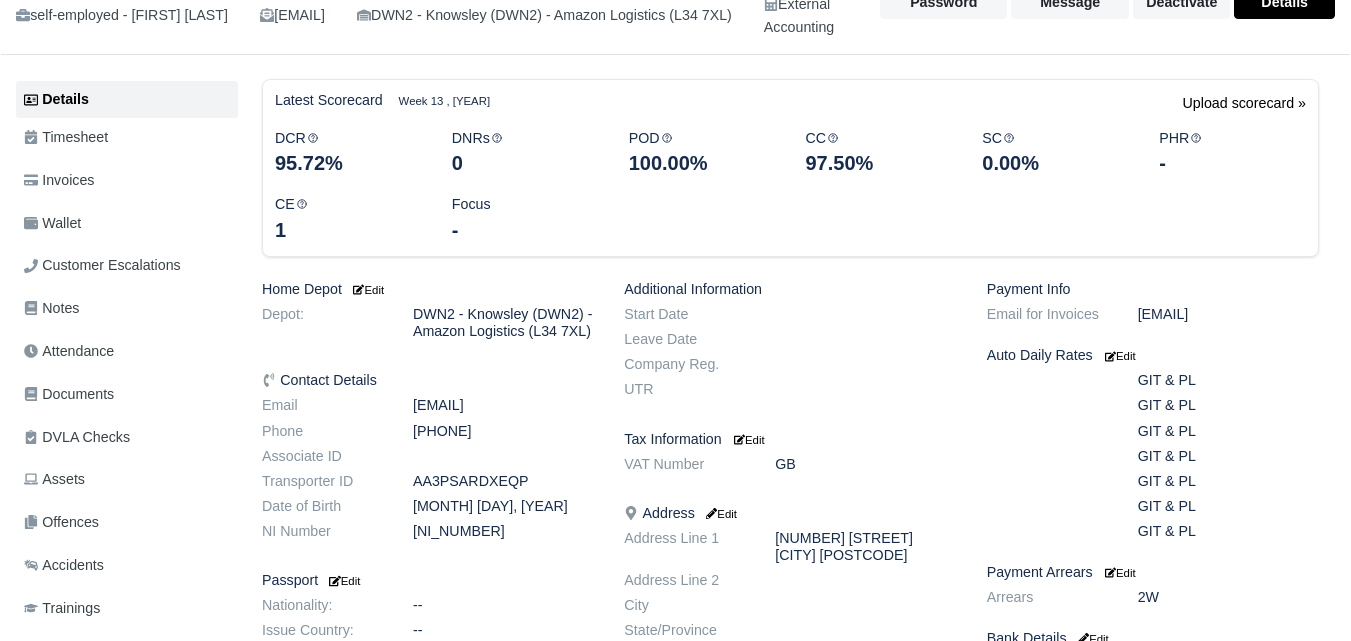 scroll, scrollTop: 196, scrollLeft: 0, axis: vertical 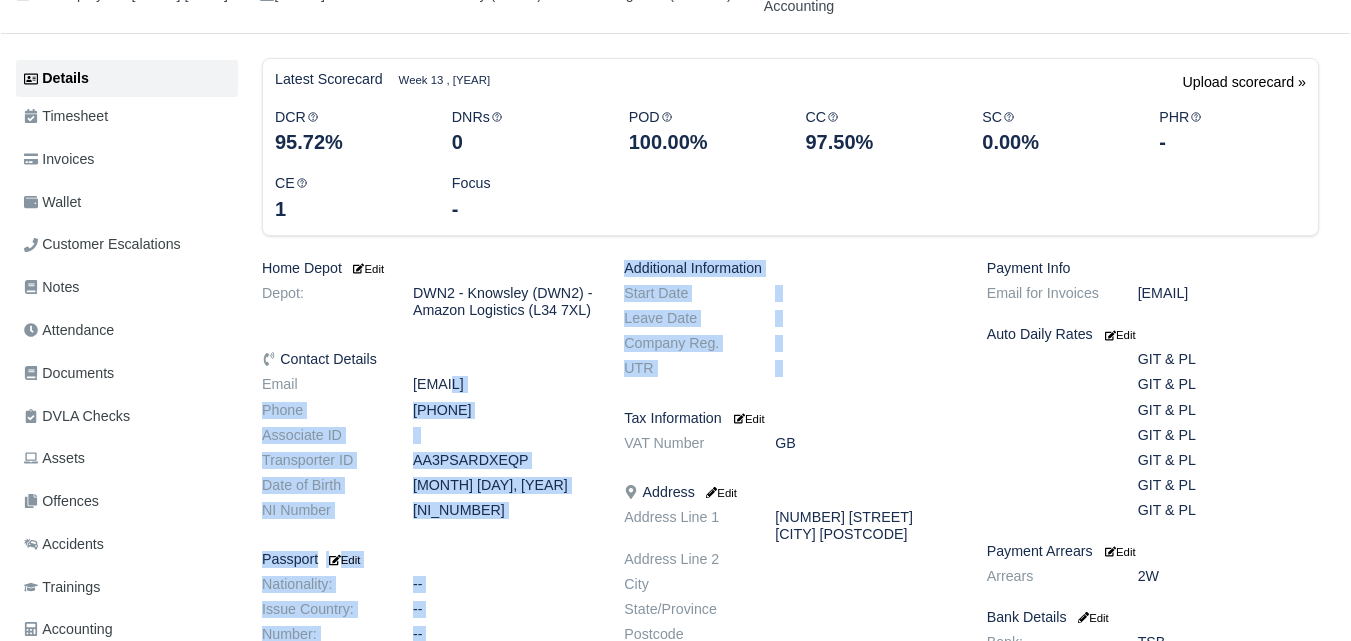 drag, startPoint x: 414, startPoint y: 417, endPoint x: 619, endPoint y: 418, distance: 205.00244 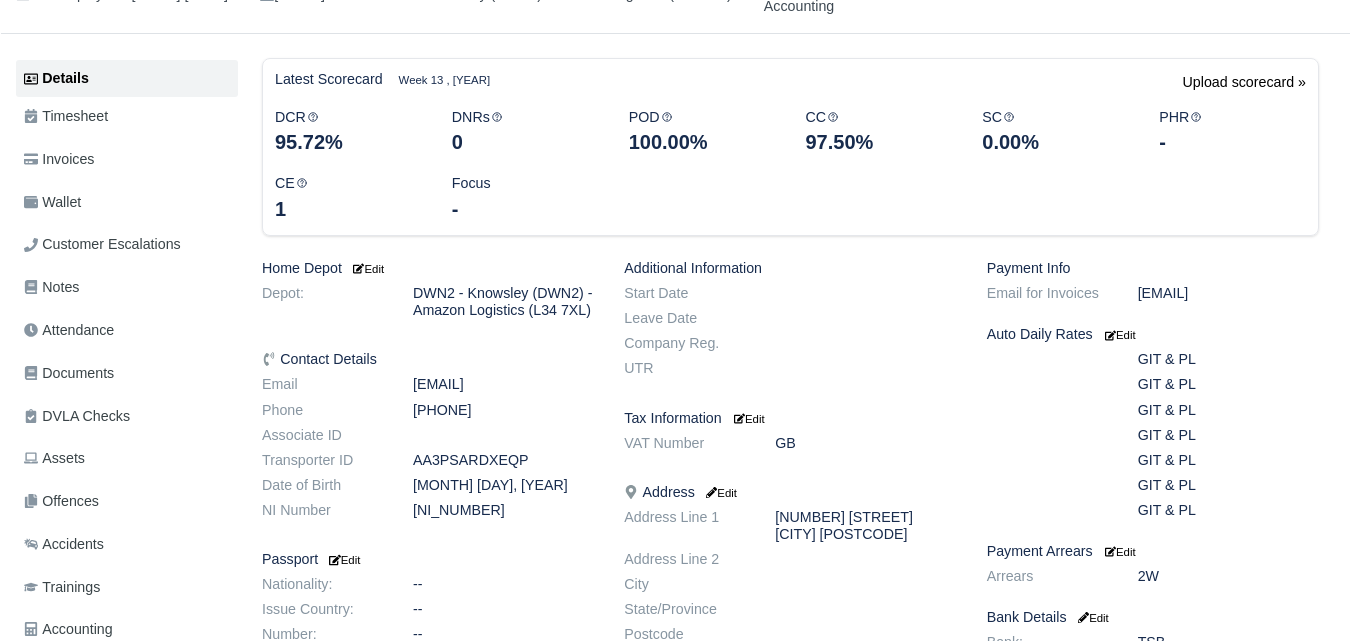 drag, startPoint x: 414, startPoint y: 416, endPoint x: 607, endPoint y: 417, distance: 193.0026 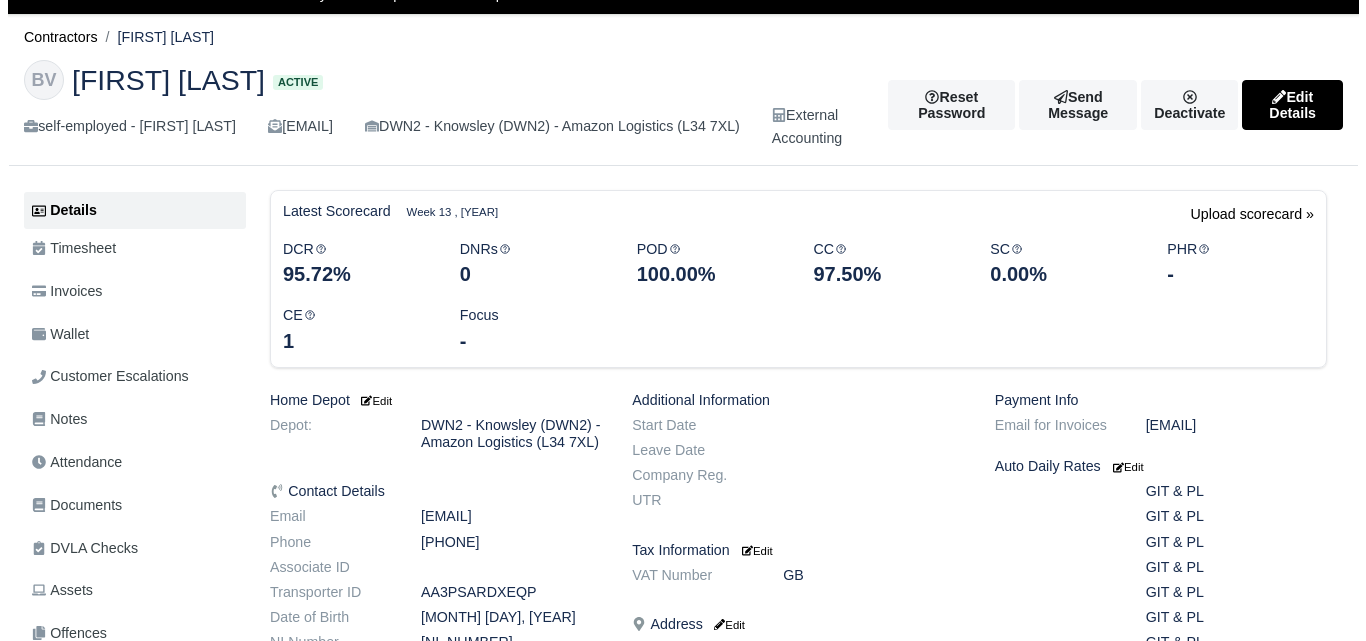 scroll, scrollTop: 0, scrollLeft: 0, axis: both 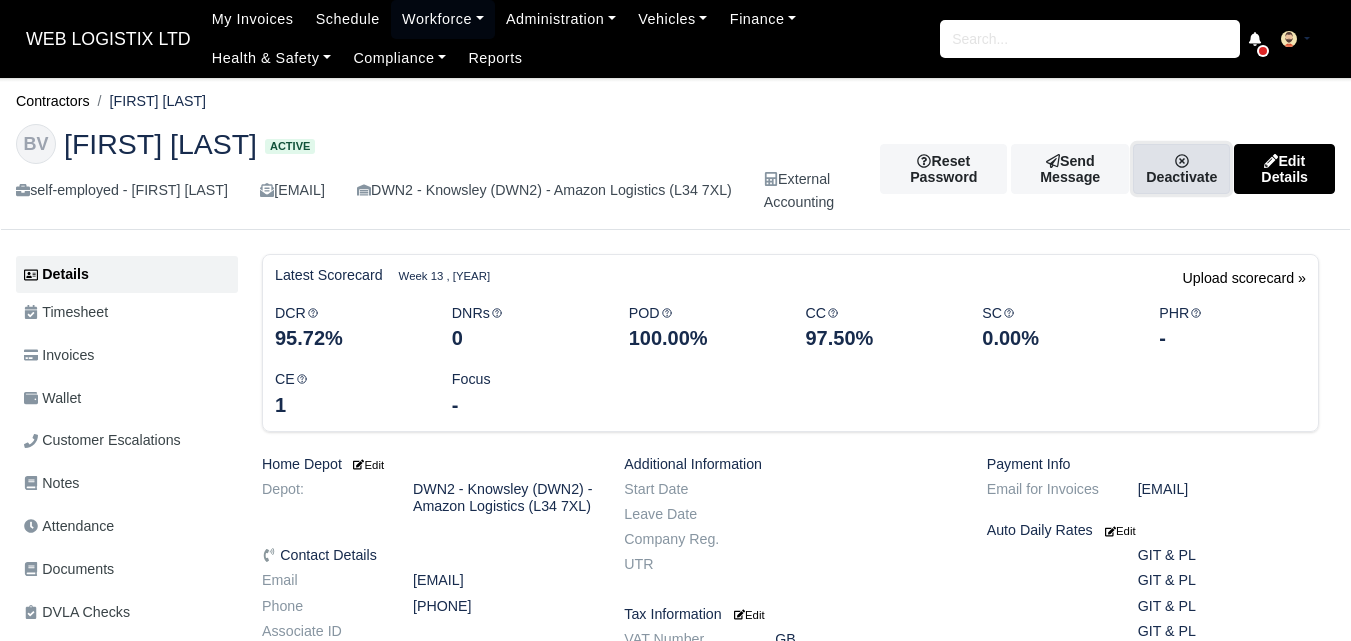 click on "Deactivate" at bounding box center (1181, 169) 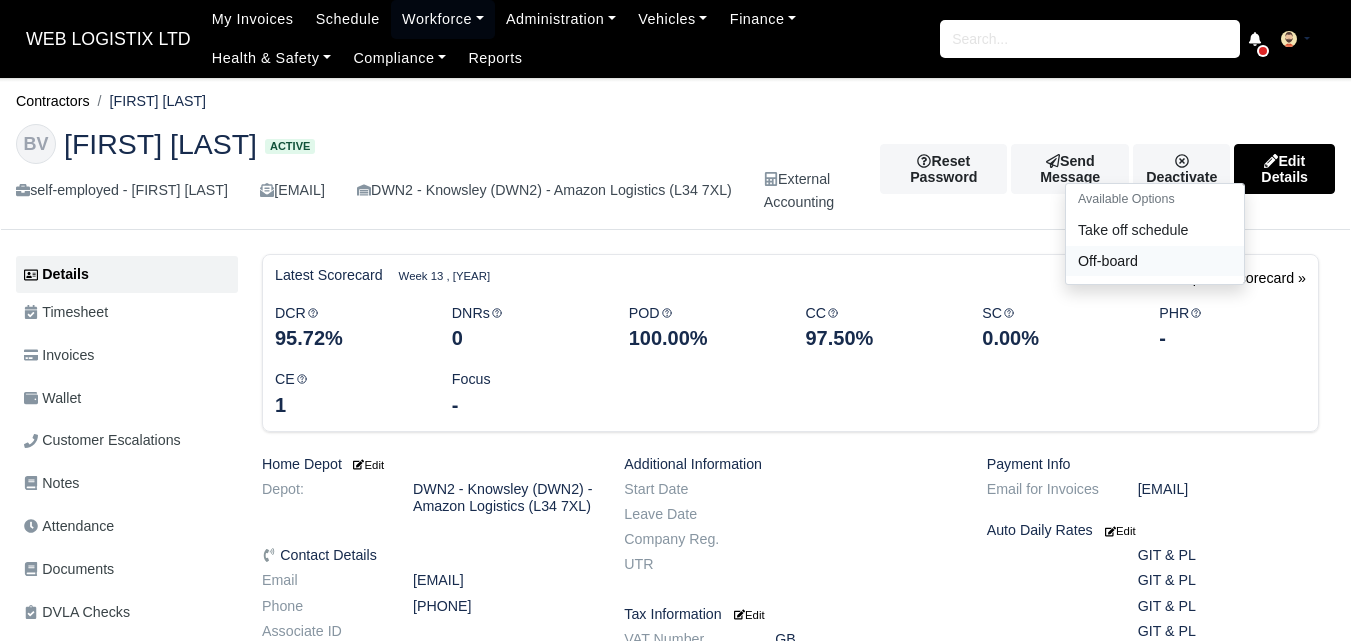 click on "Off-board" at bounding box center [1155, 260] 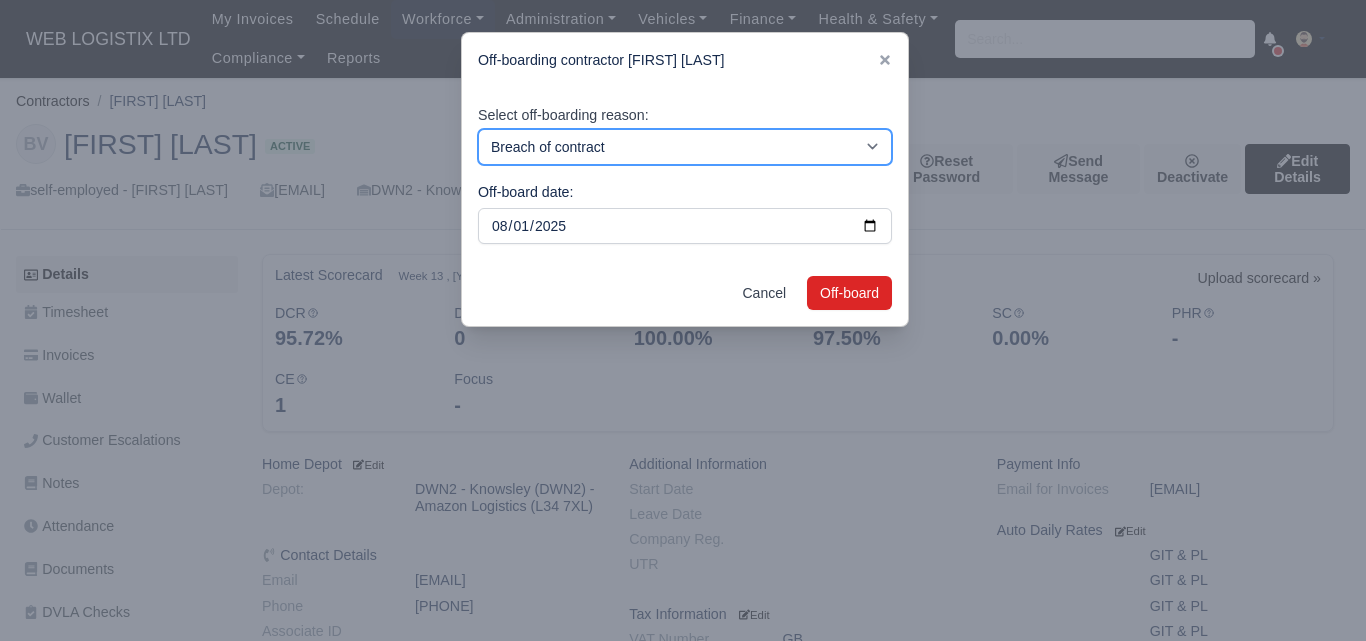 click on "Breach of contract
Personal decision
Too many parcels
Heavy routes
Another company
Negative experience with DSP
Negative experience when providing services within AMZ facilities
Personal relocation
Found alternative employment for better pay
Excessive physical activity
Number of working days too many
Number of working days not enough
Workload pressures
Struggled with work-life balance
Attendance violation
Behavior concerns
Performance concerns
Volume reduced, not enough routes available
Eligibility to work
Duplicate account
Administrative error in account setup" at bounding box center (685, 147) 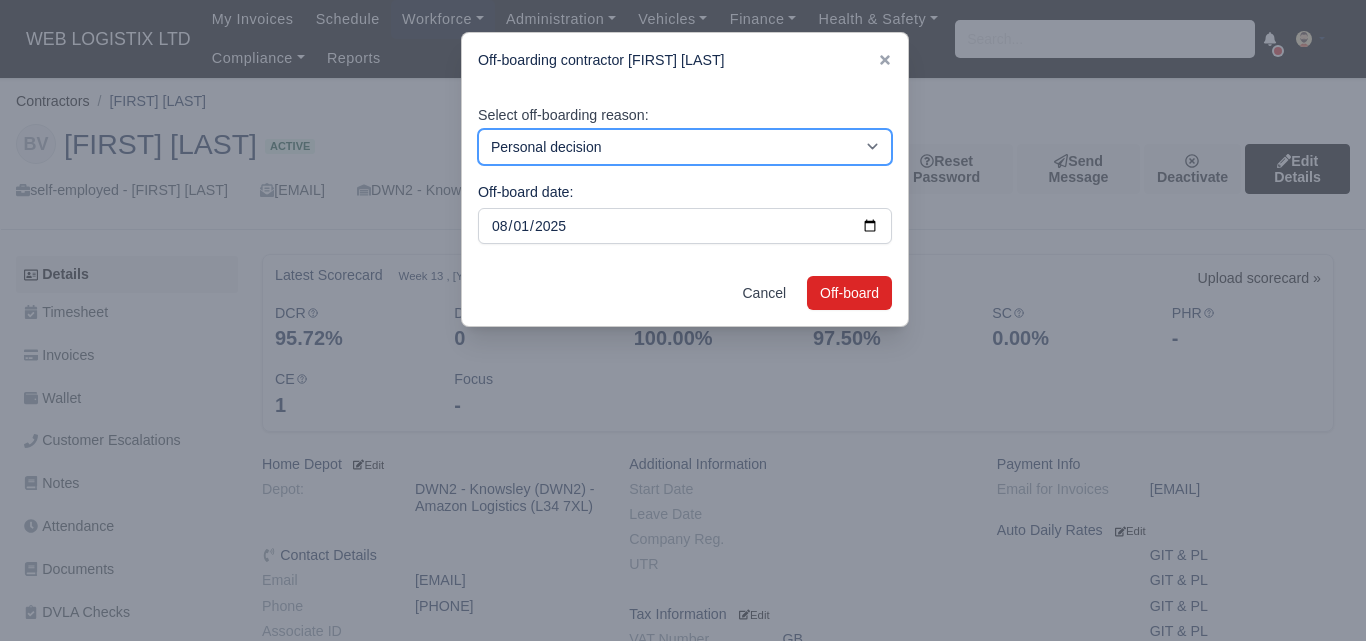 click on "Breach of contract
Personal decision
Too many parcels
Heavy routes
Another company
Negative experience with DSP
Negative experience when providing services within AMZ facilities
Personal relocation
Found alternative employment for better pay
Excessive physical activity
Number of working days too many
Number of working days not enough
Workload pressures
Struggled with work-life balance
Attendance violation
Behavior concerns
Performance concerns
Volume reduced, not enough routes available
Eligibility to work
Duplicate account
Administrative error in account setup" at bounding box center [685, 147] 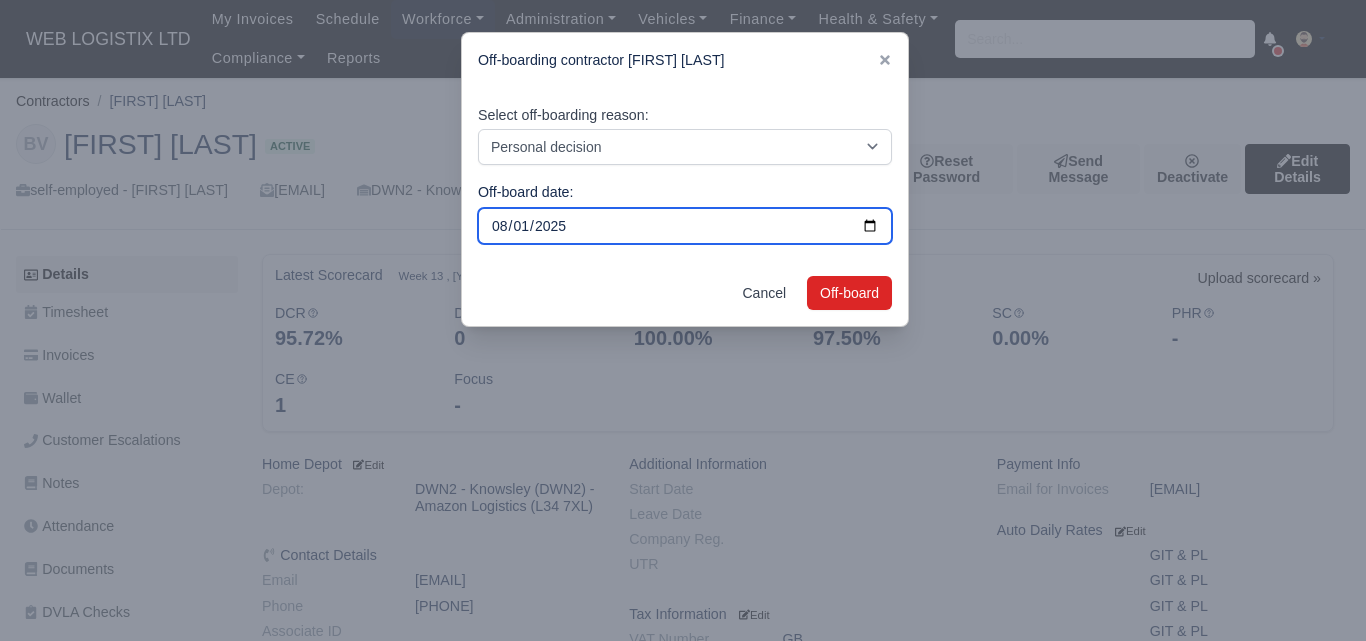 click on "2025-08-01" at bounding box center [685, 226] 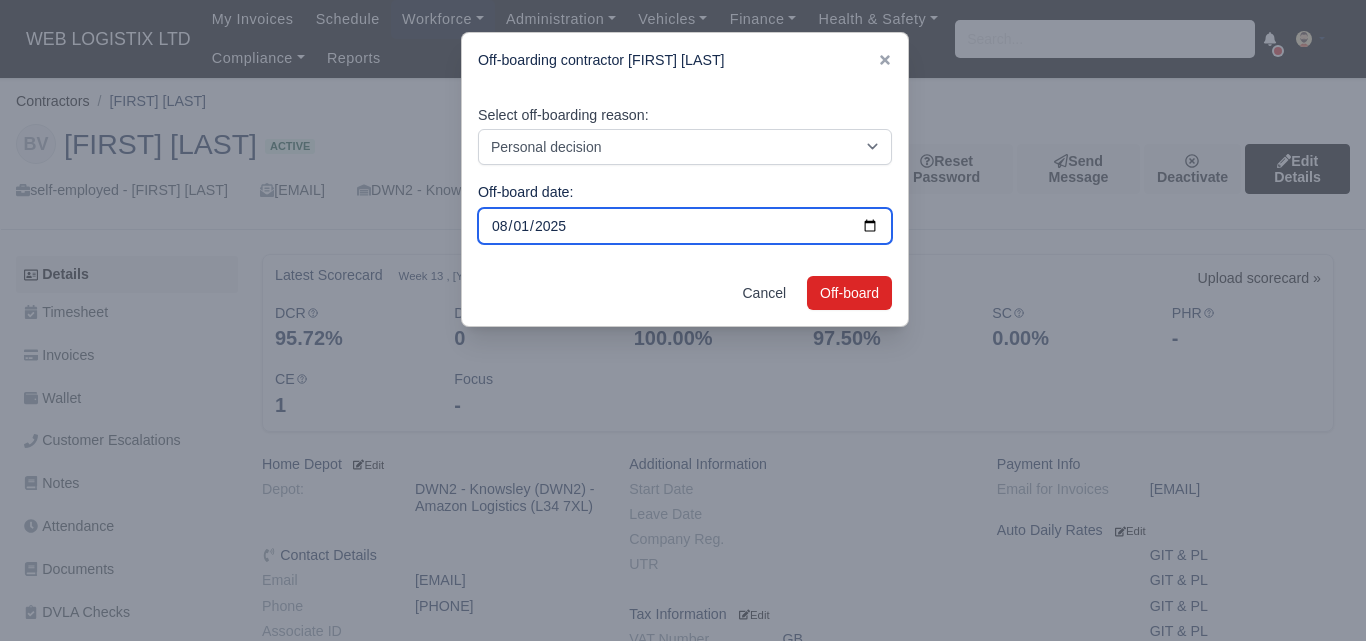 type on "2025-07-17" 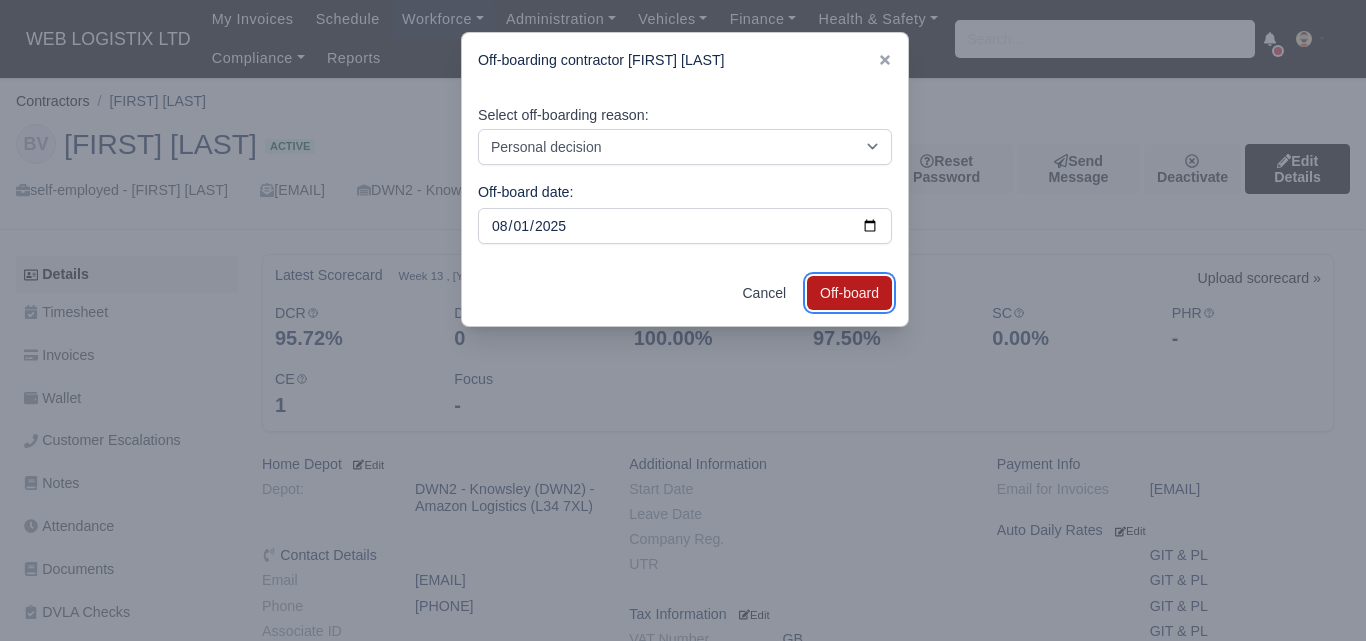 click on "Off-board" at bounding box center (849, 293) 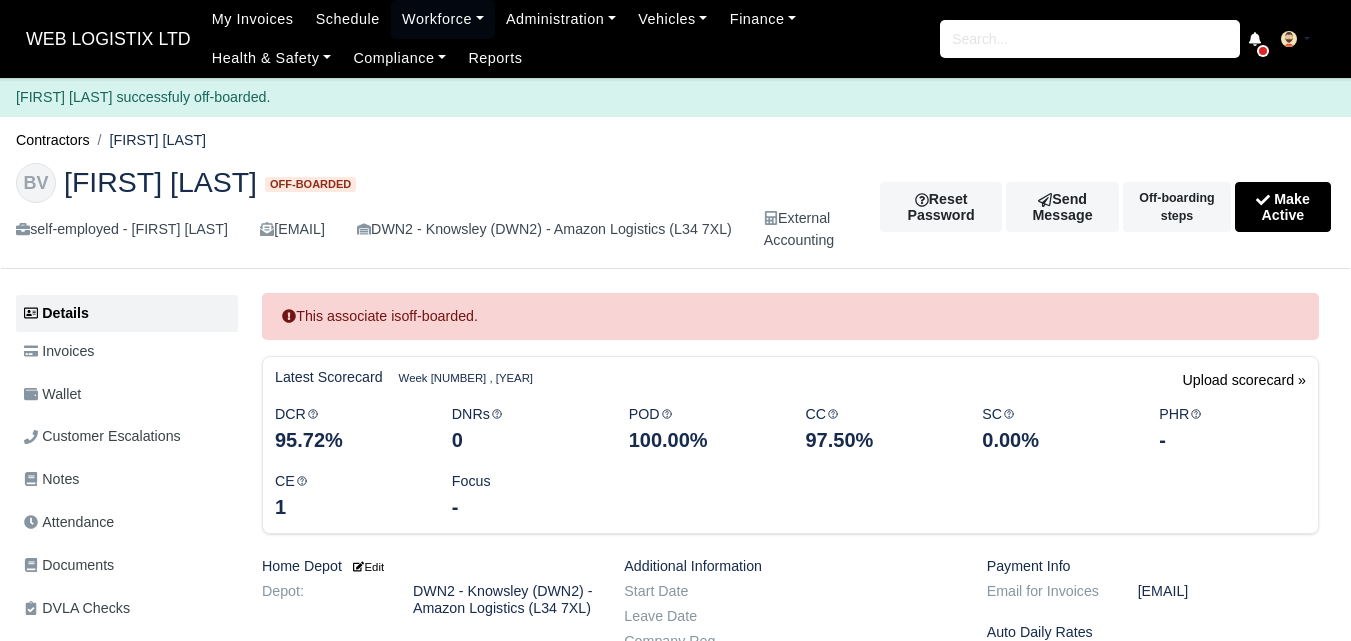 scroll, scrollTop: 0, scrollLeft: 0, axis: both 